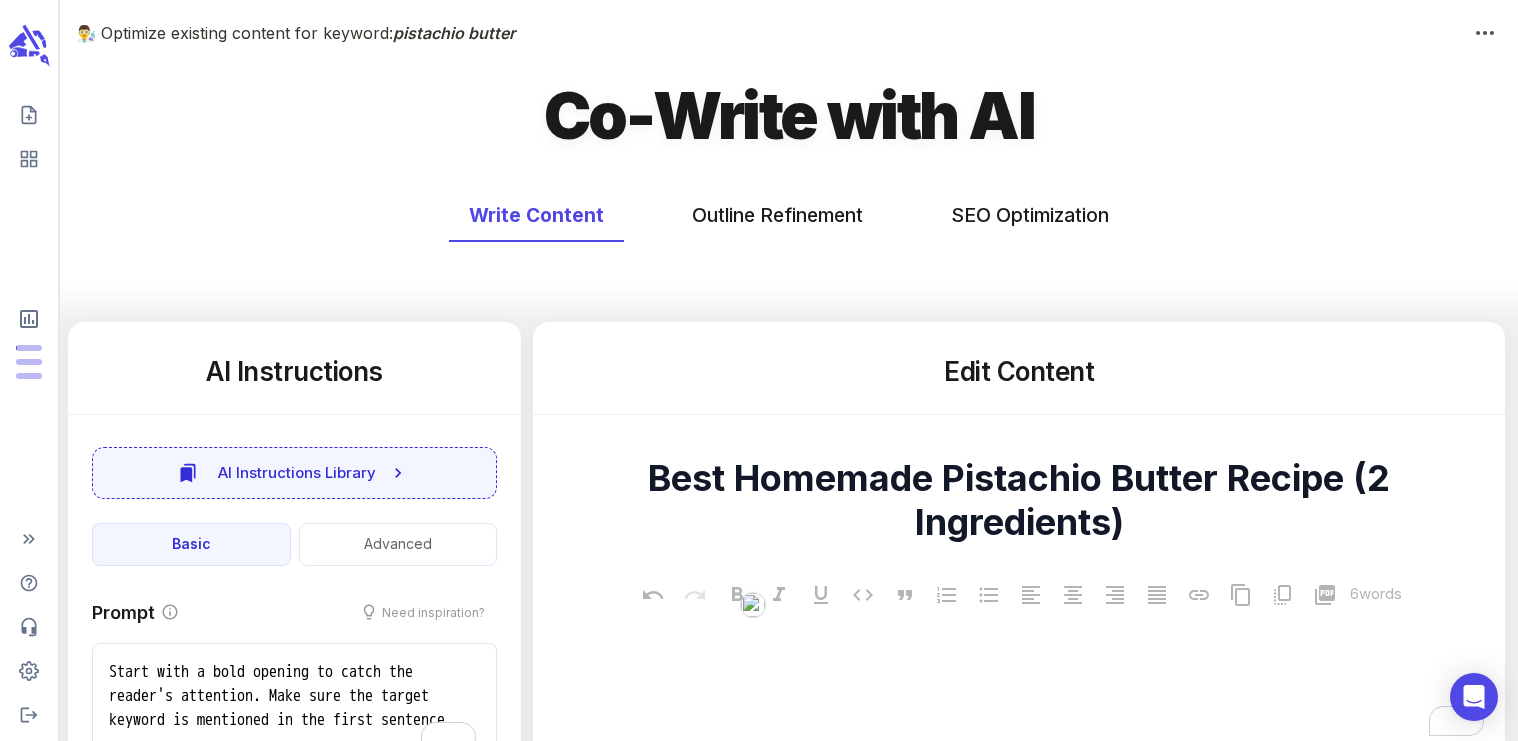 scroll, scrollTop: 0, scrollLeft: 0, axis: both 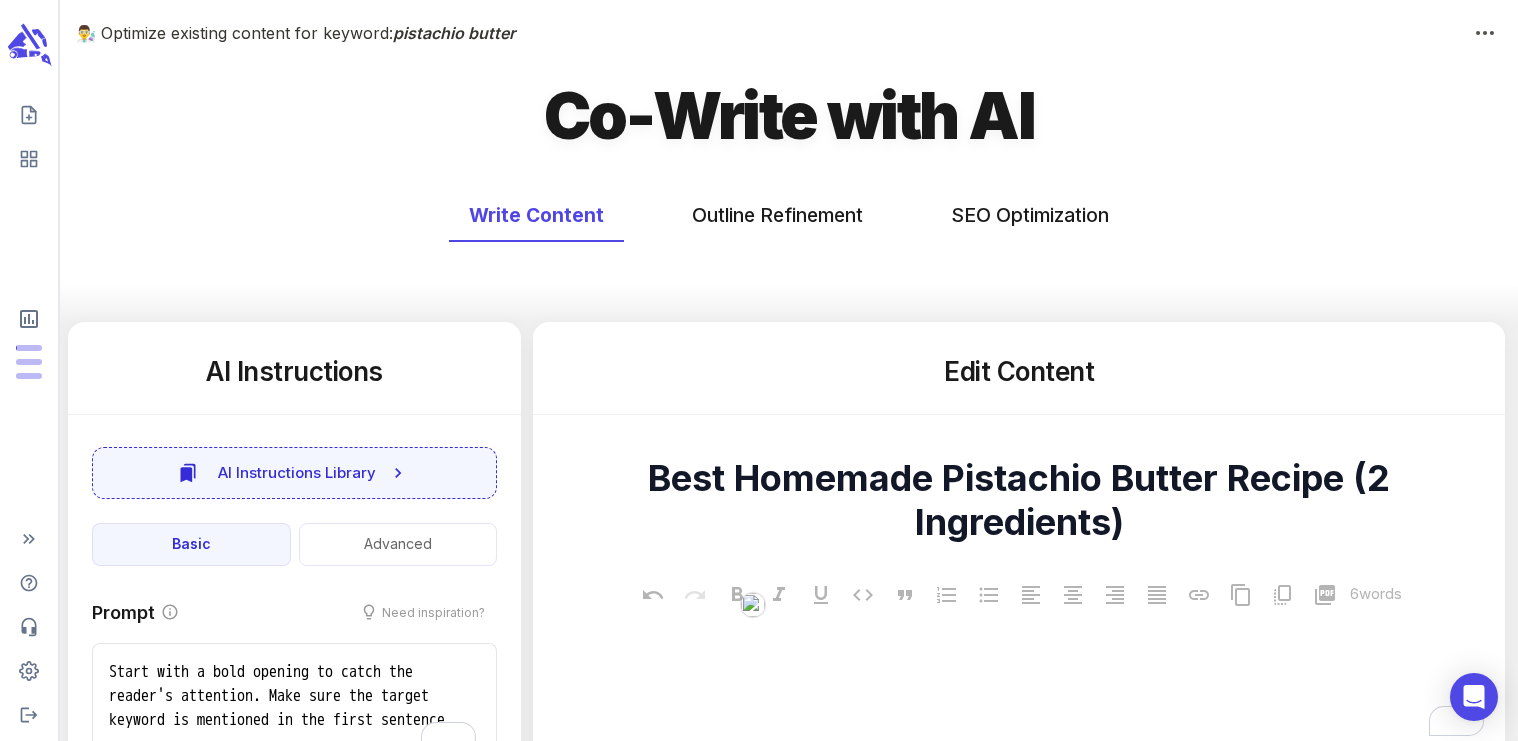 click 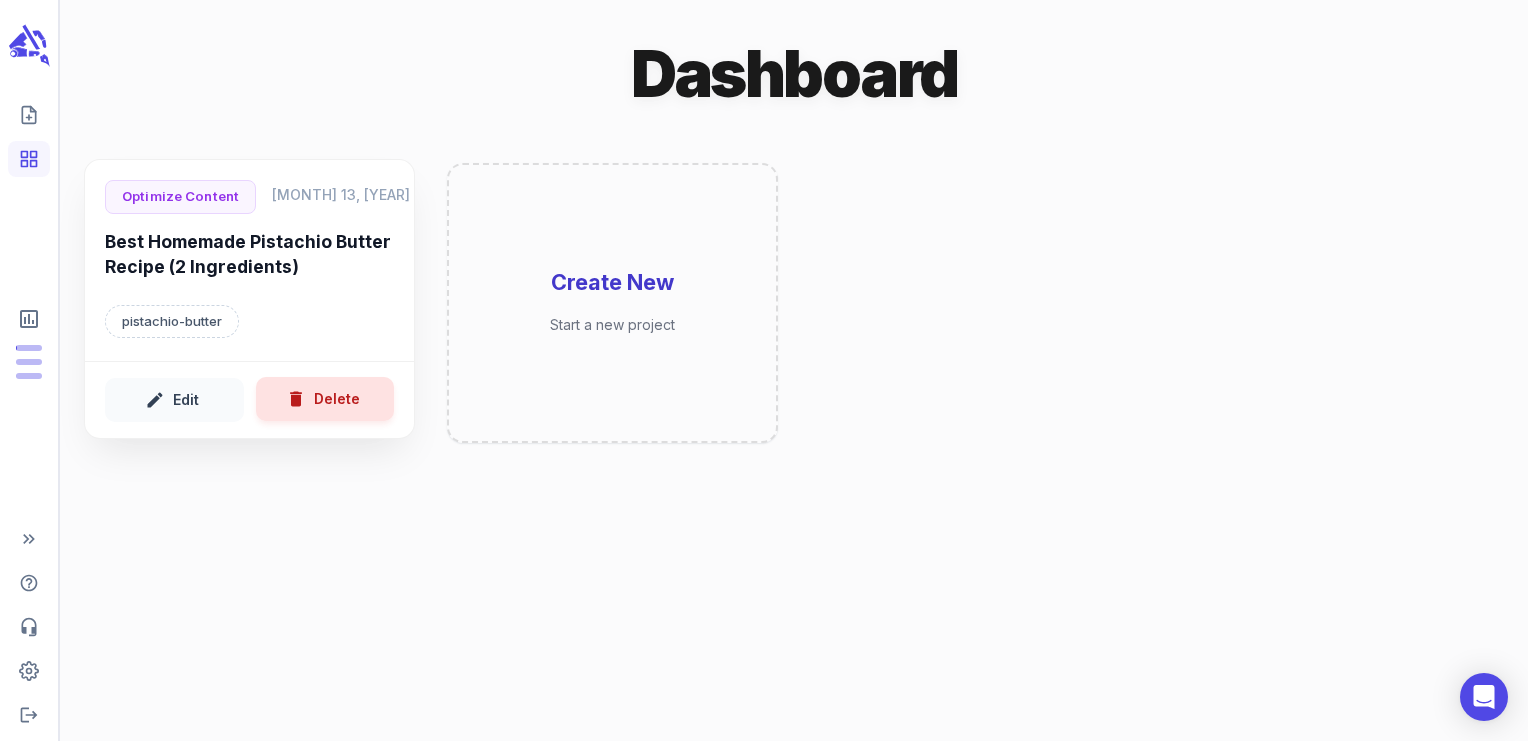 click on "Delete" at bounding box center [325, 399] 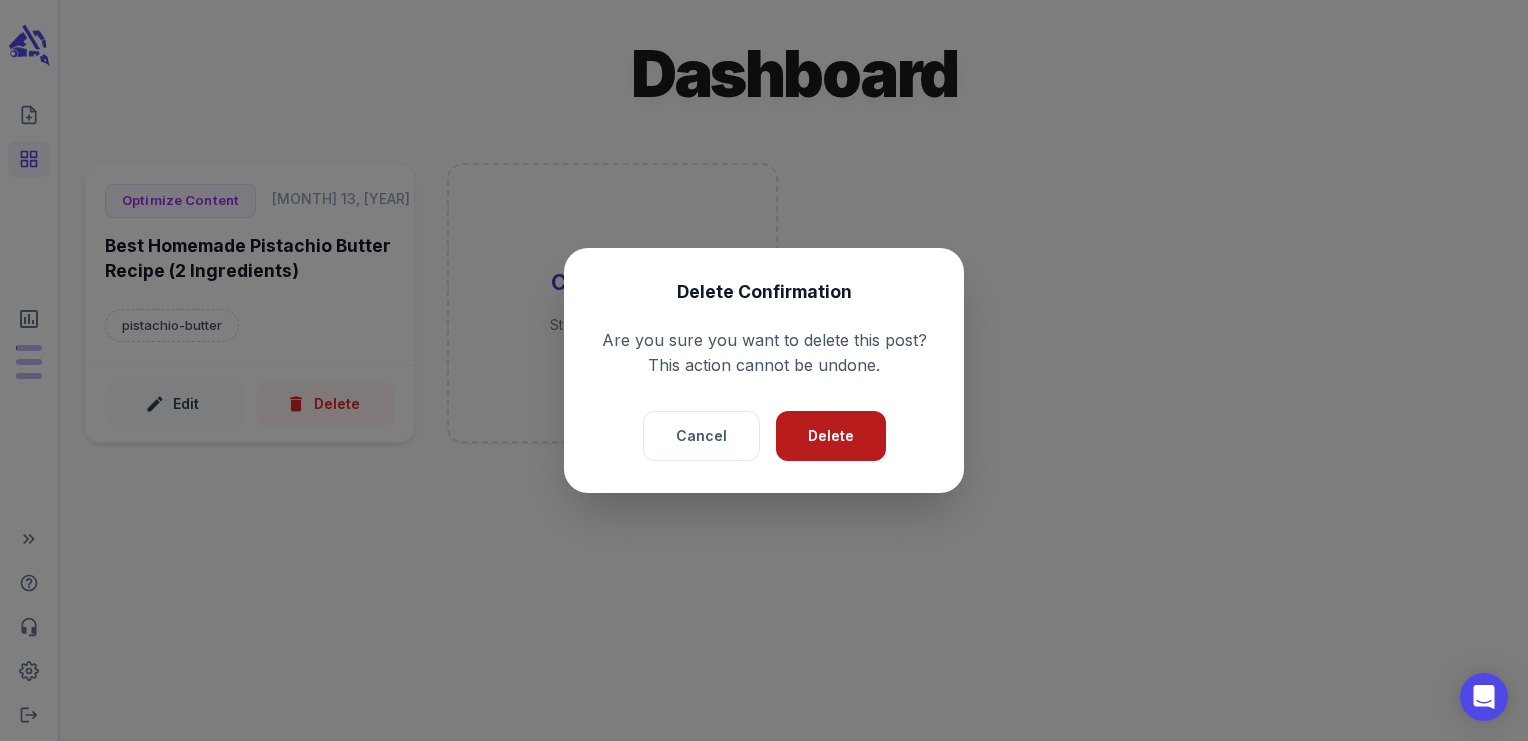 click on "Delete" at bounding box center [831, 436] 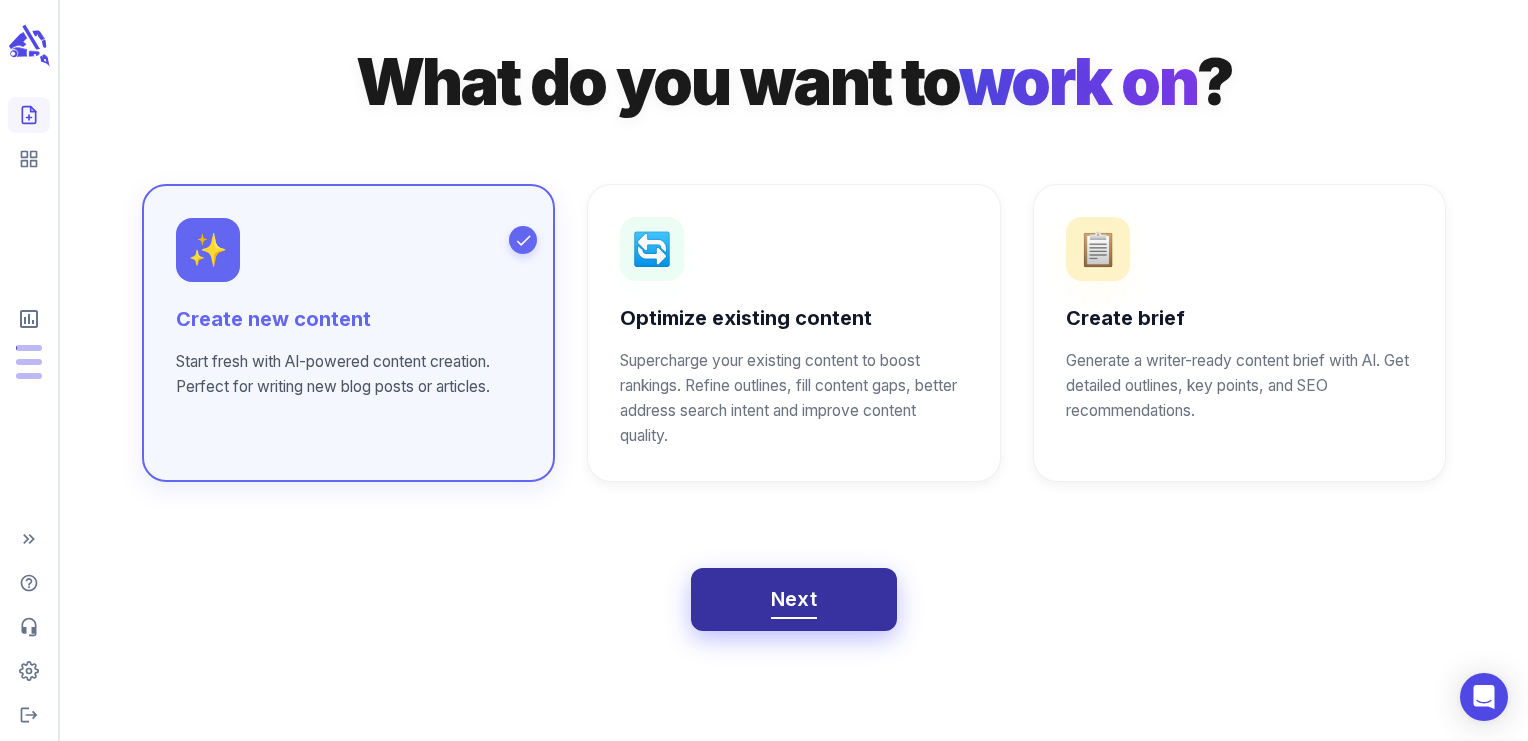 click on "Next" at bounding box center [794, 600] 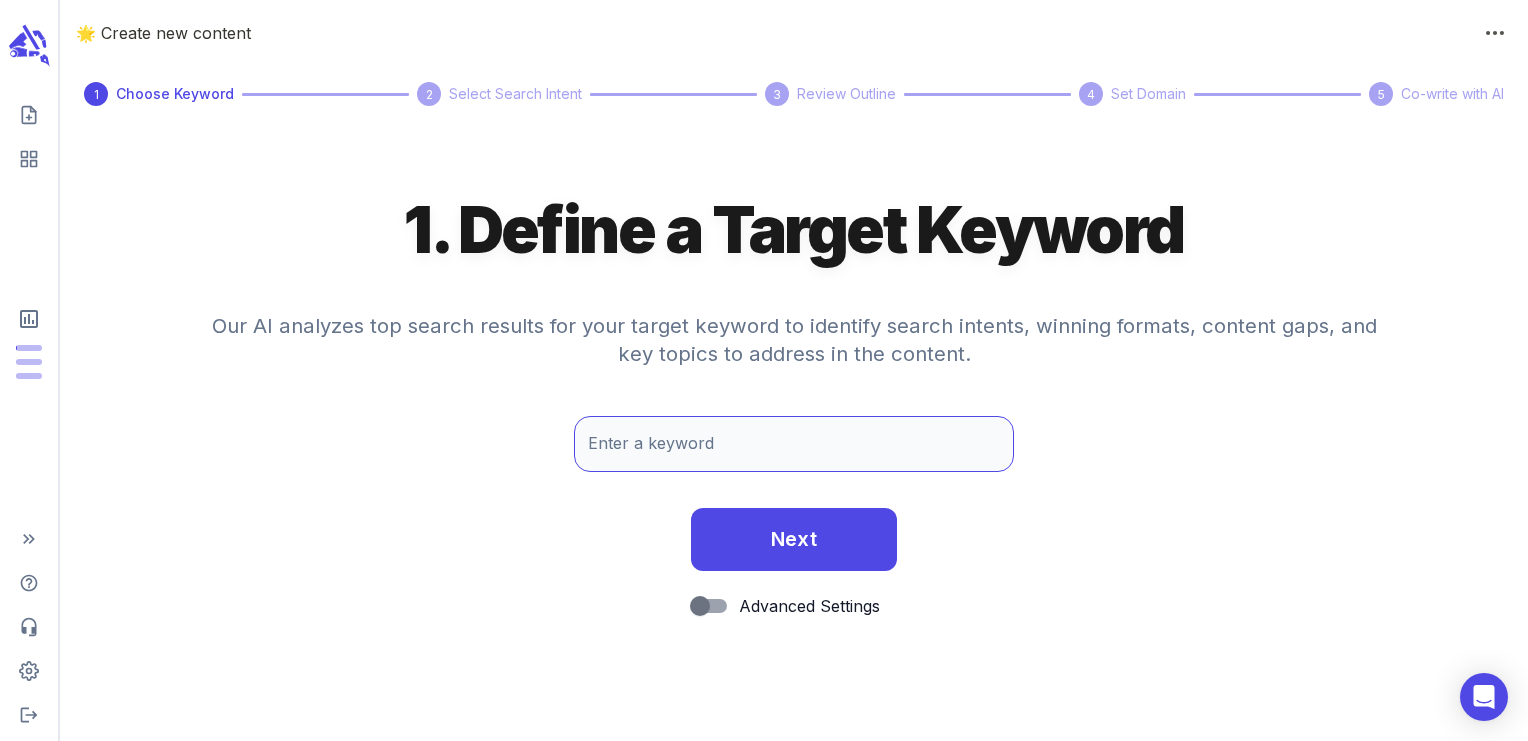 click on "Enter a keyword" at bounding box center [794, 444] 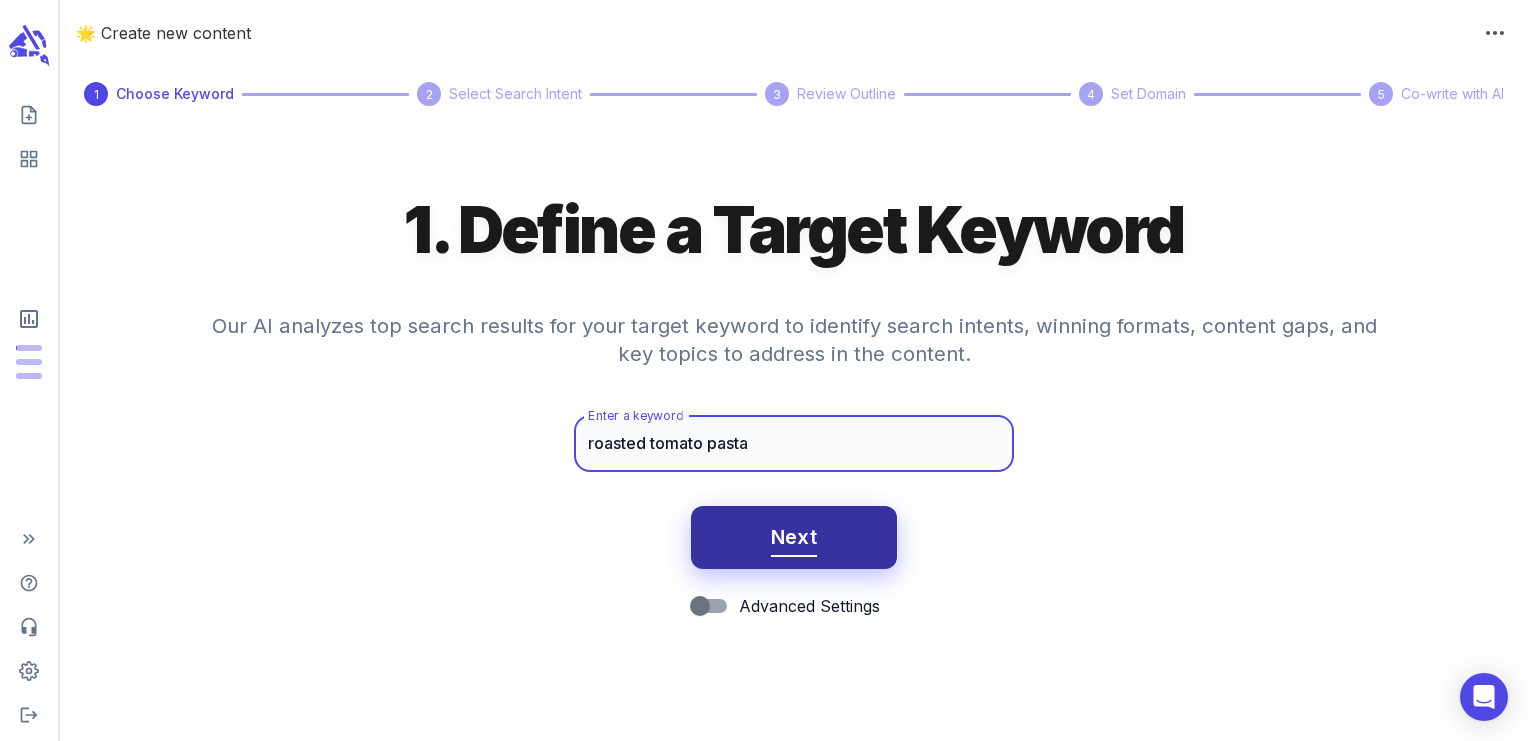 type on "roasted tomato pasta" 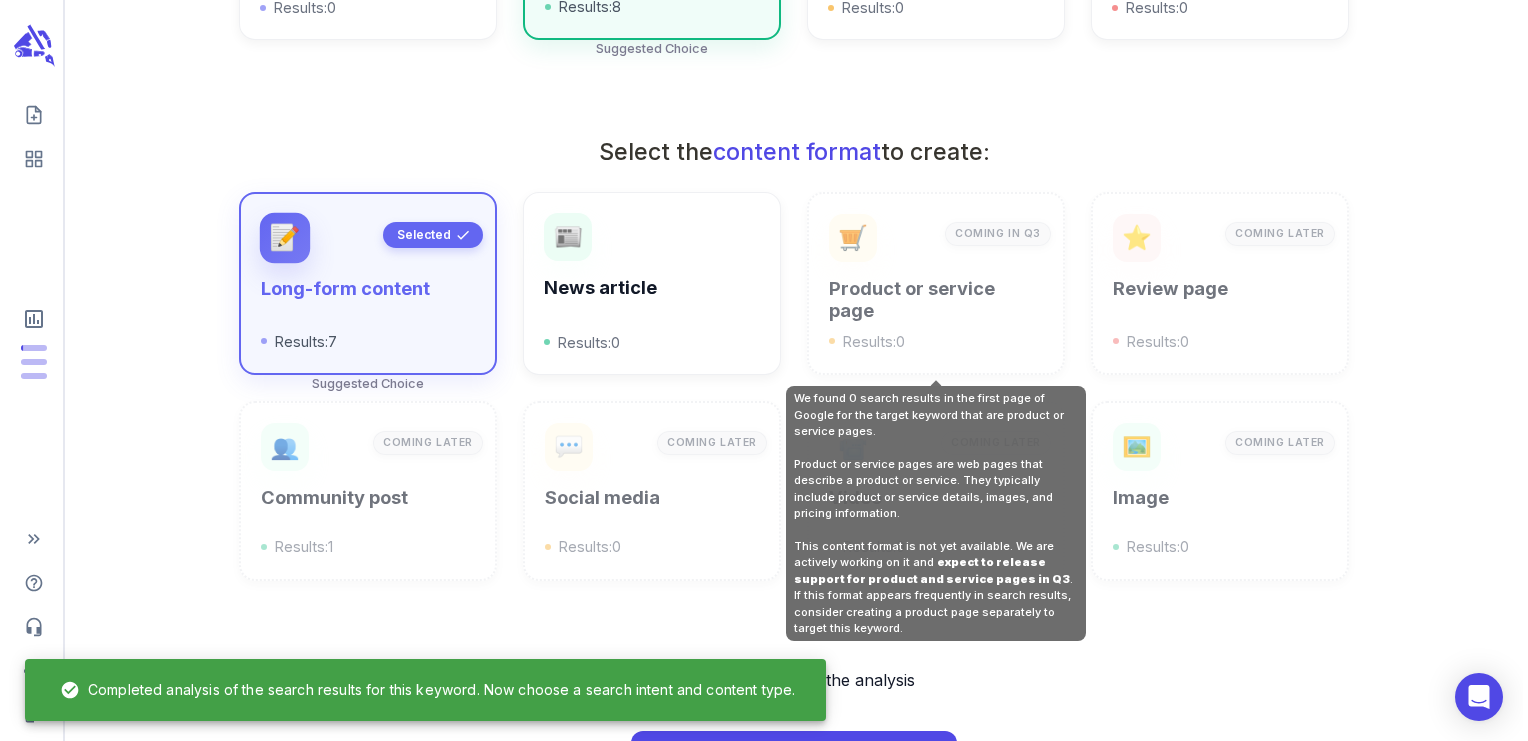 scroll, scrollTop: 715, scrollLeft: 0, axis: vertical 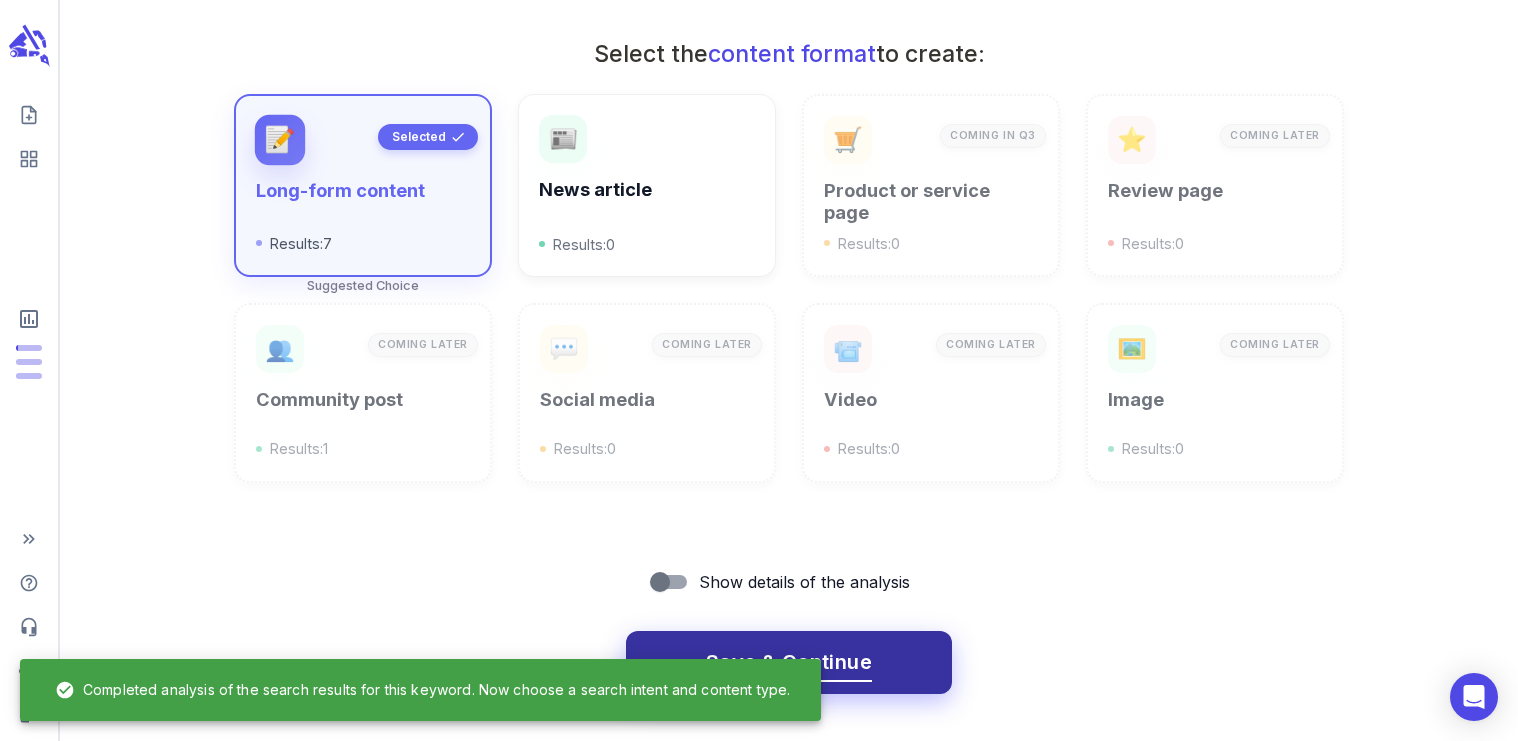 click on "Save & Continue" at bounding box center (789, 662) 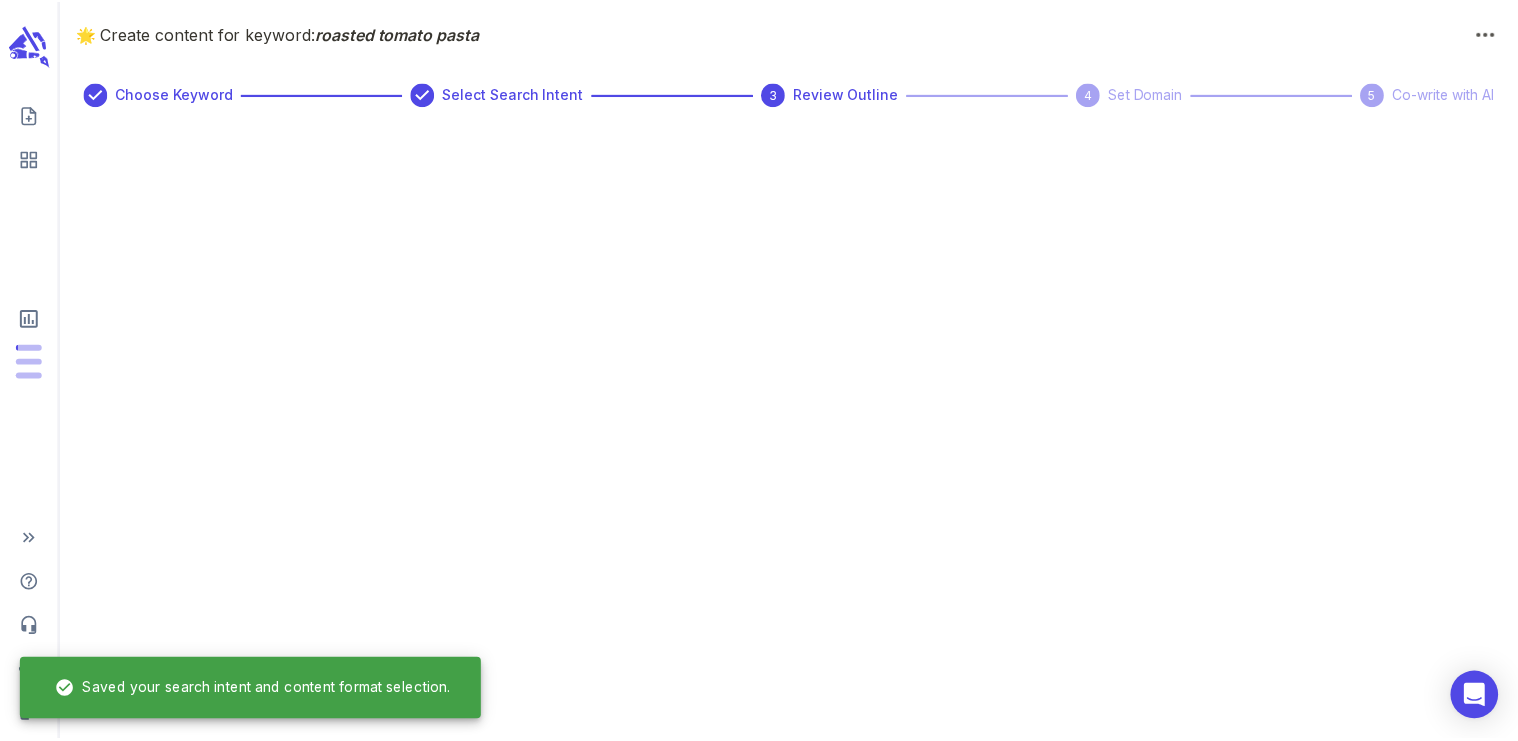 scroll, scrollTop: 0, scrollLeft: 0, axis: both 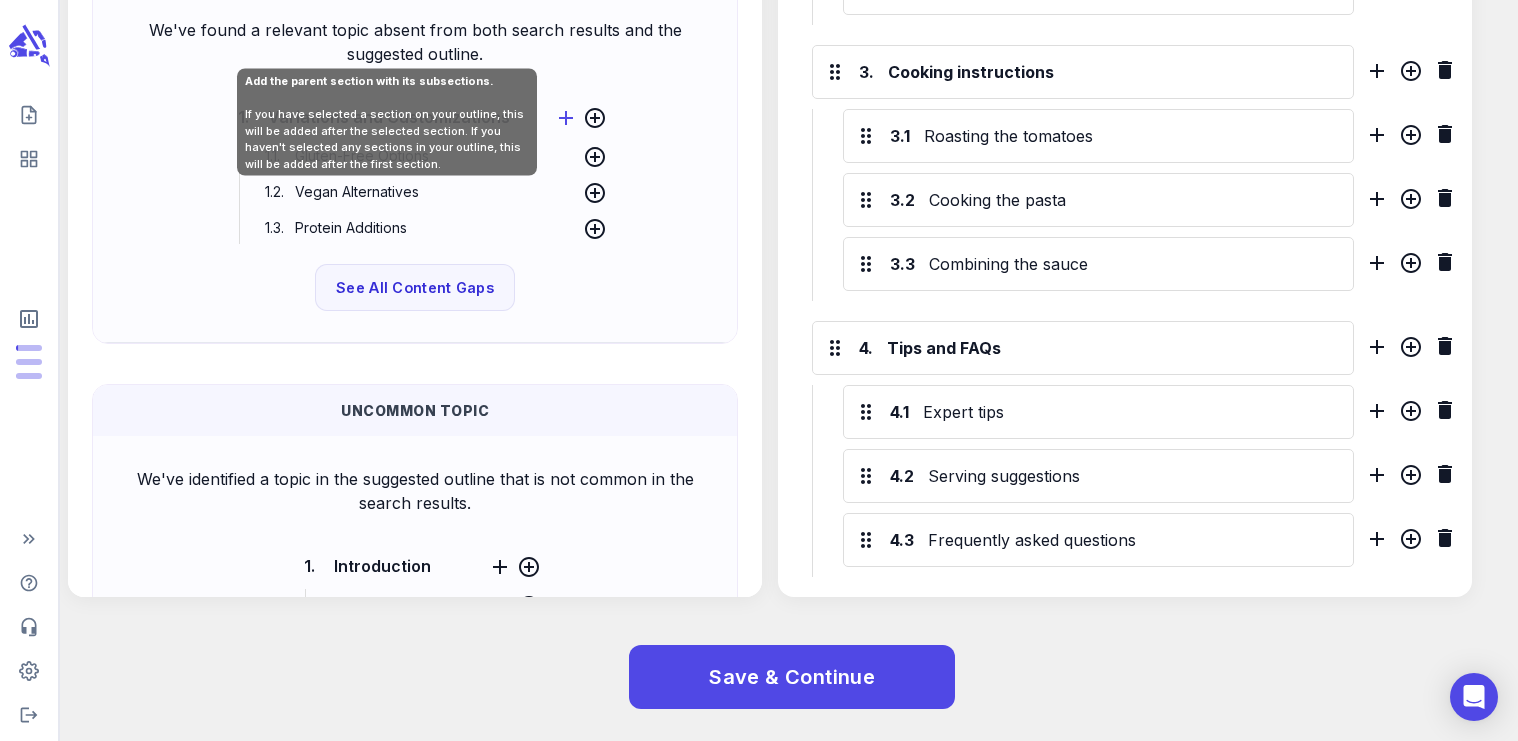 click 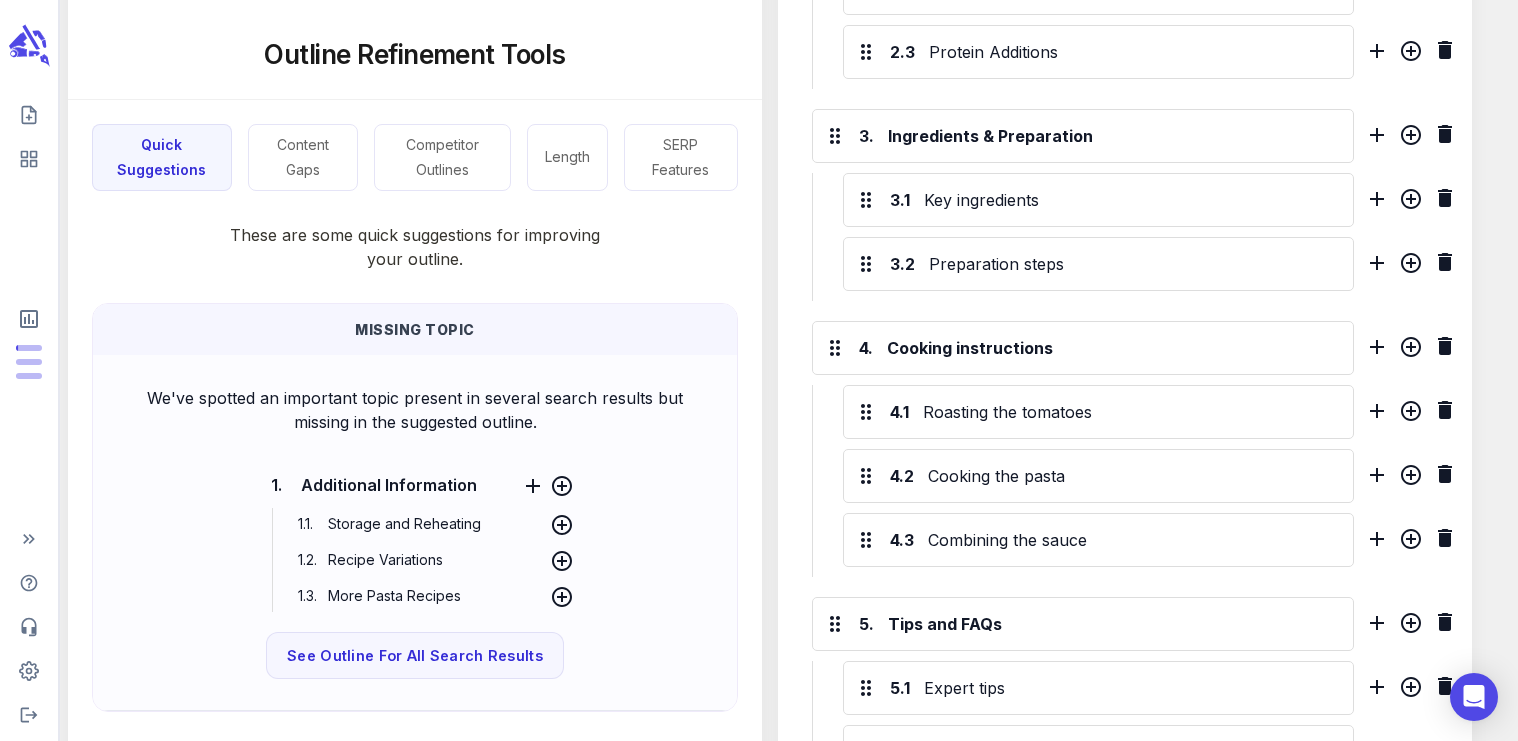 scroll, scrollTop: 0, scrollLeft: 0, axis: both 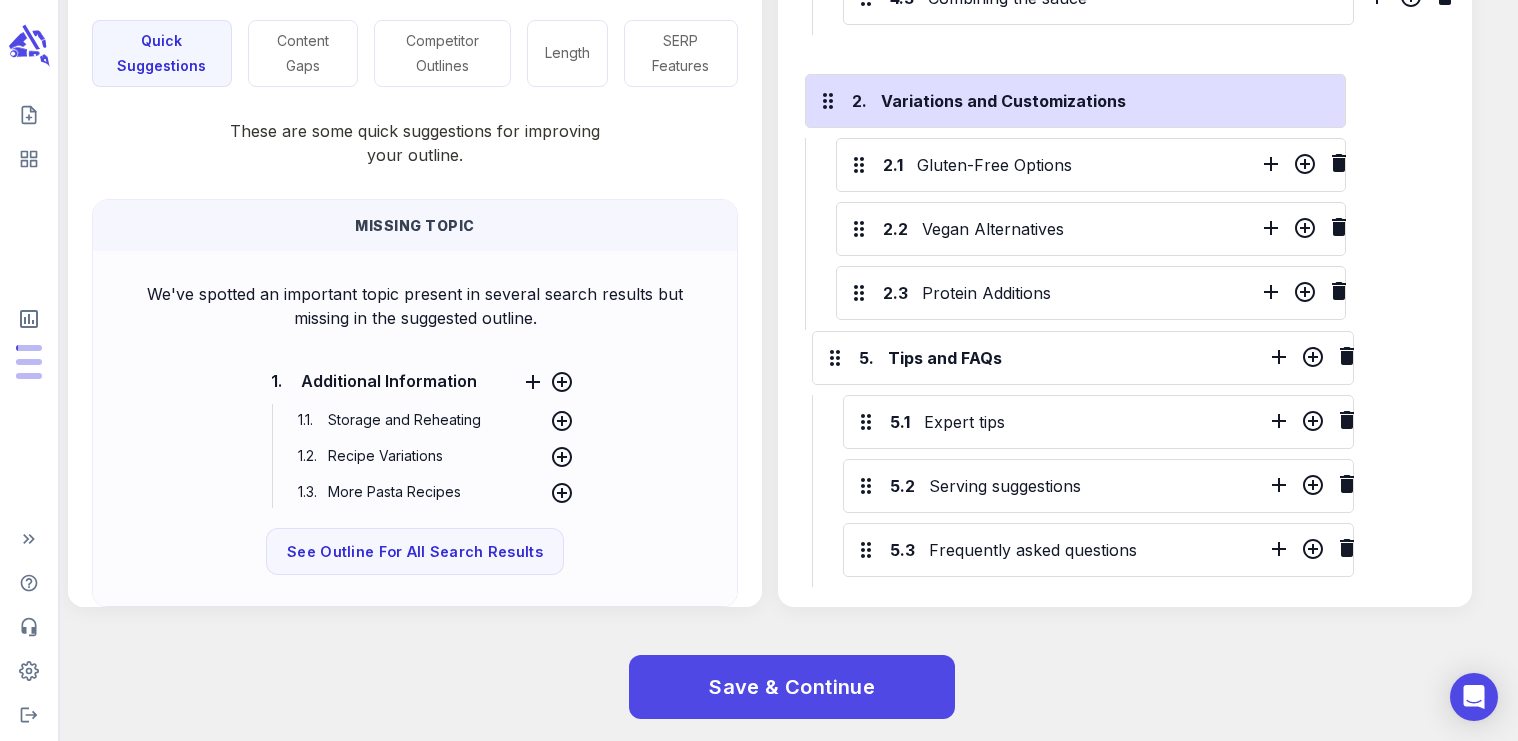 drag, startPoint x: 835, startPoint y: 391, endPoint x: 826, endPoint y: 104, distance: 287.14108 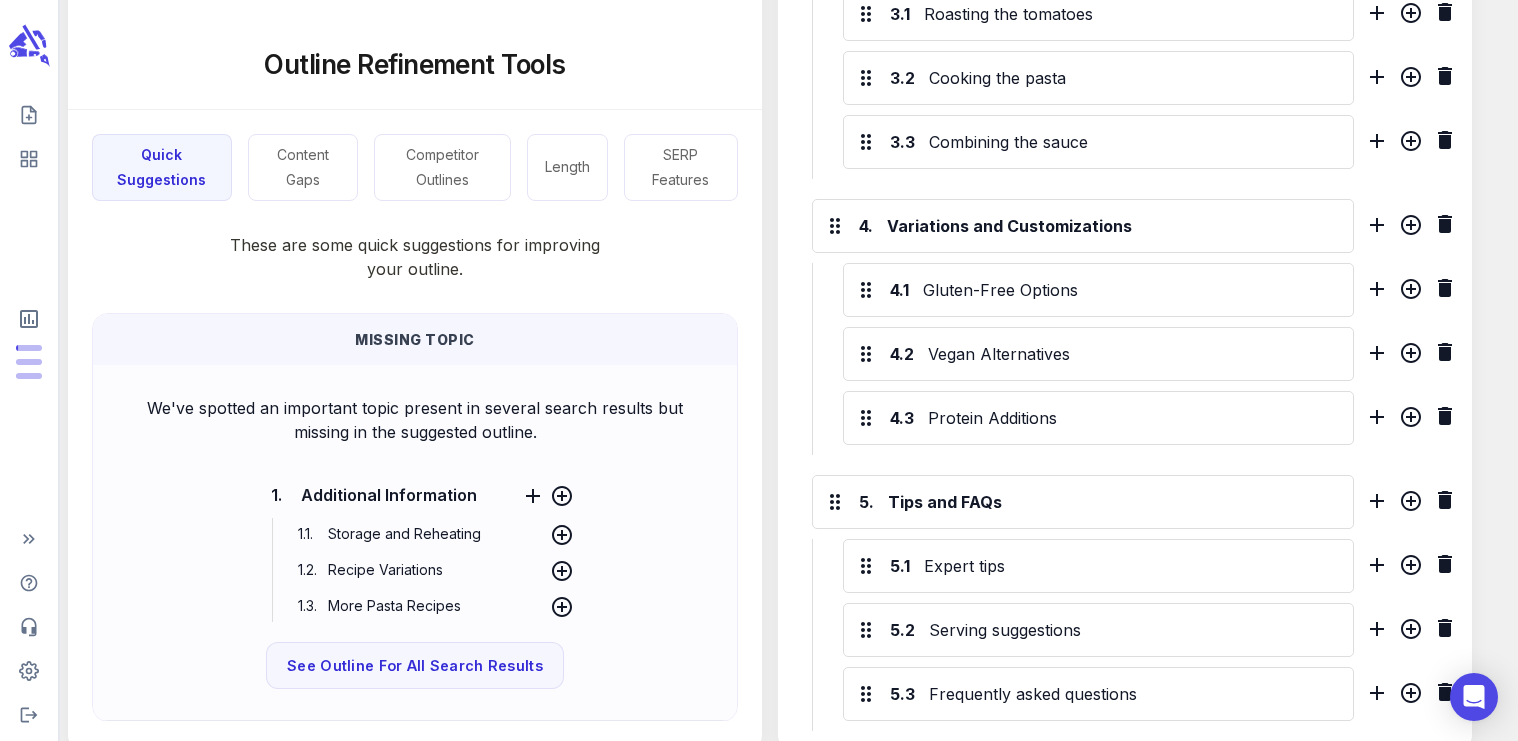 scroll, scrollTop: 1027, scrollLeft: 0, axis: vertical 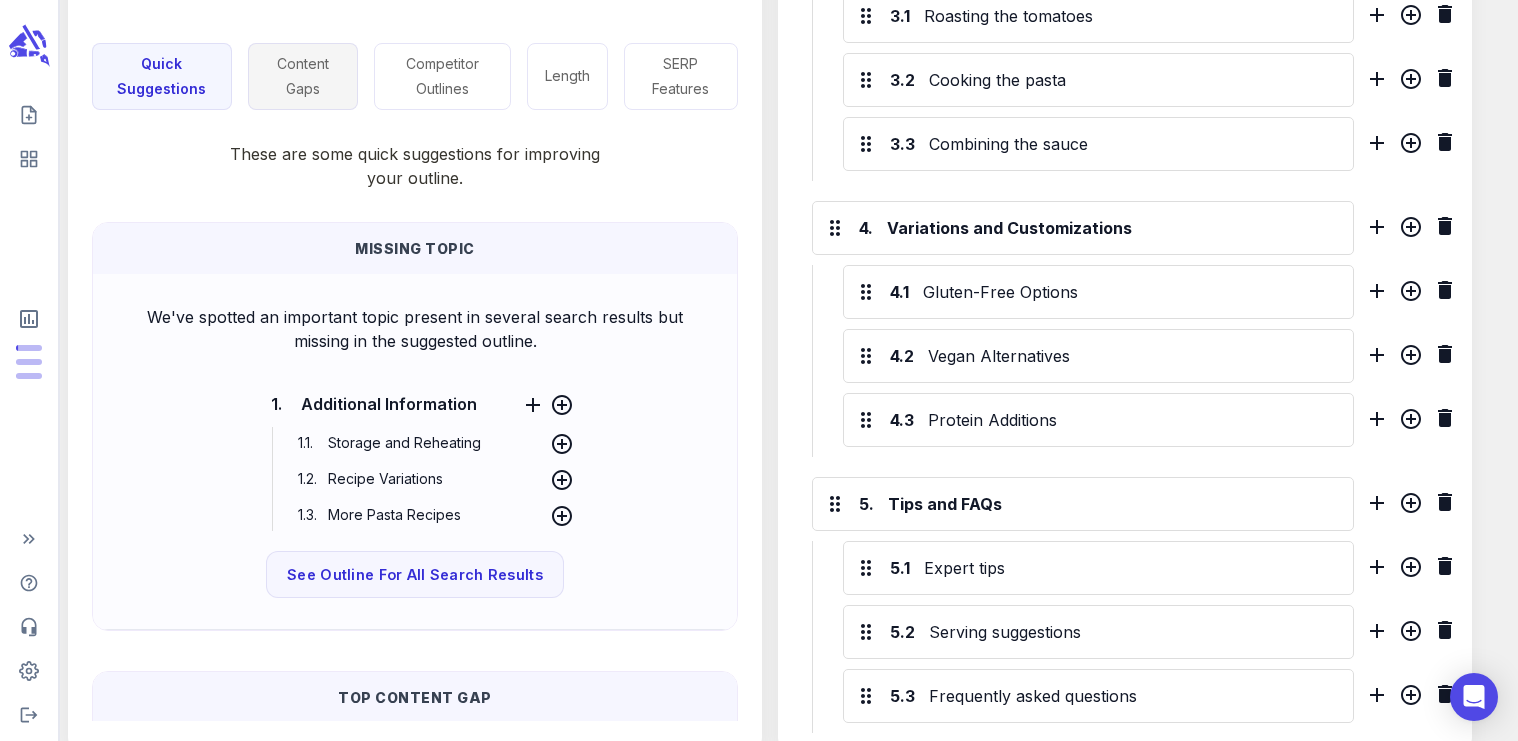 click on "Content Gaps" at bounding box center [303, 76] 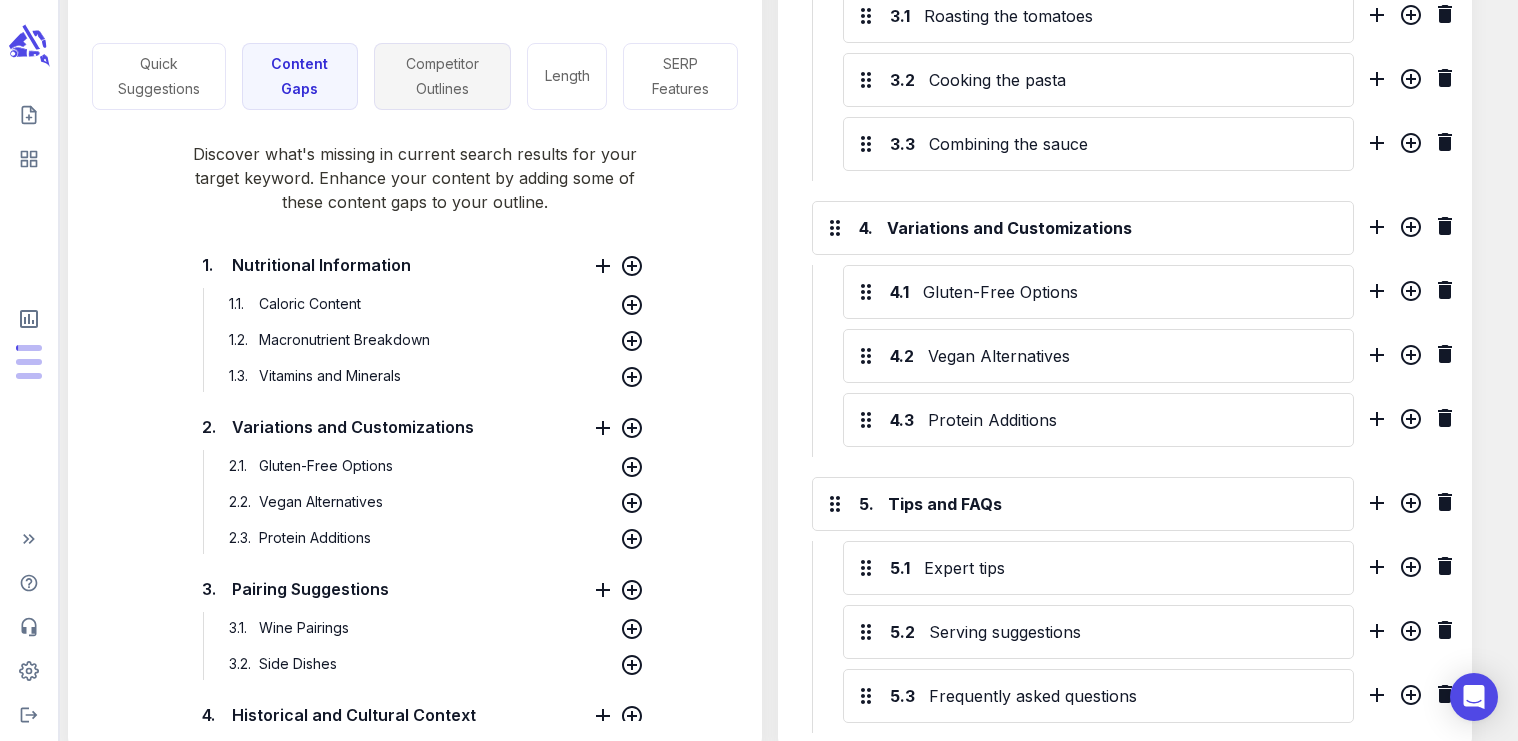 click on "Competitor Outlines" at bounding box center (443, 76) 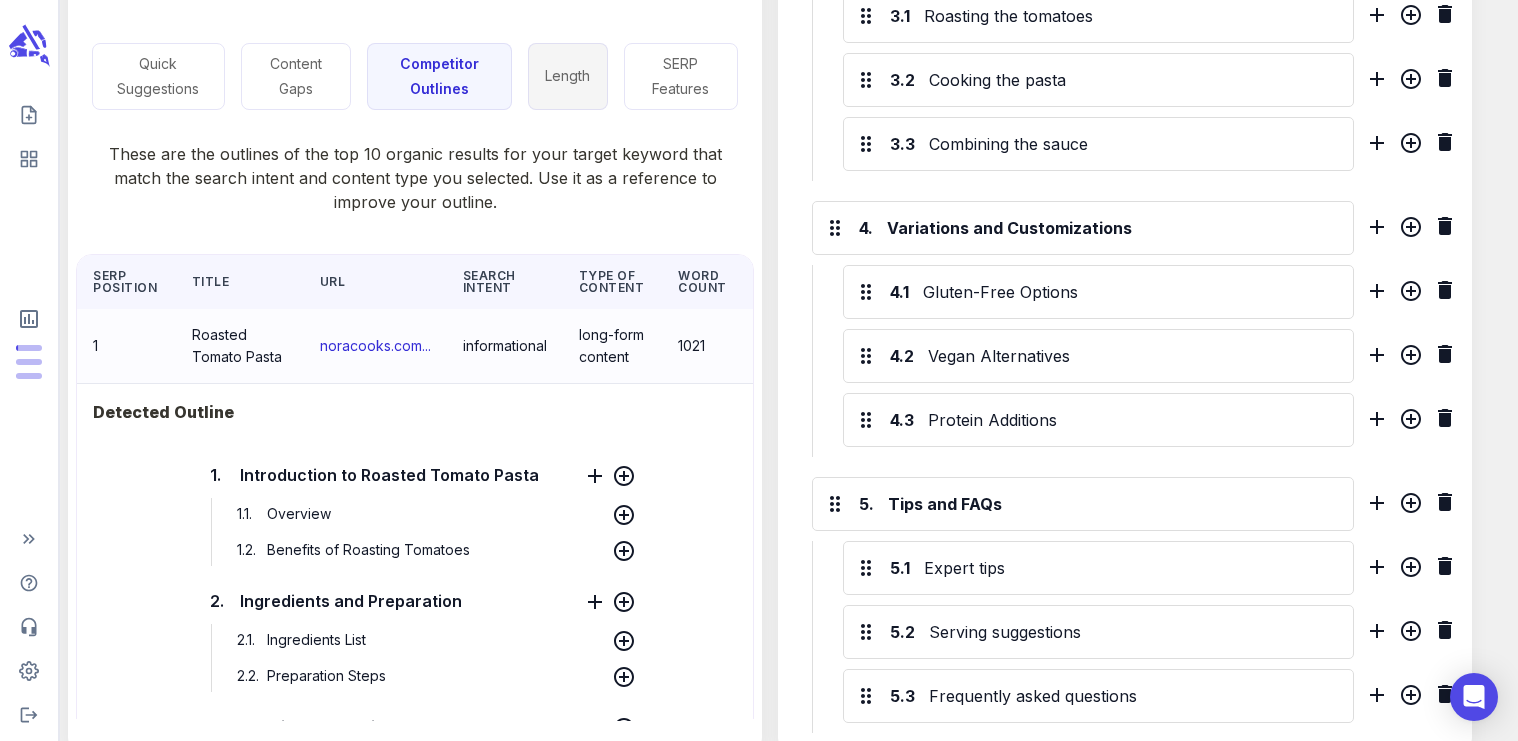 click on "Length" at bounding box center [568, 76] 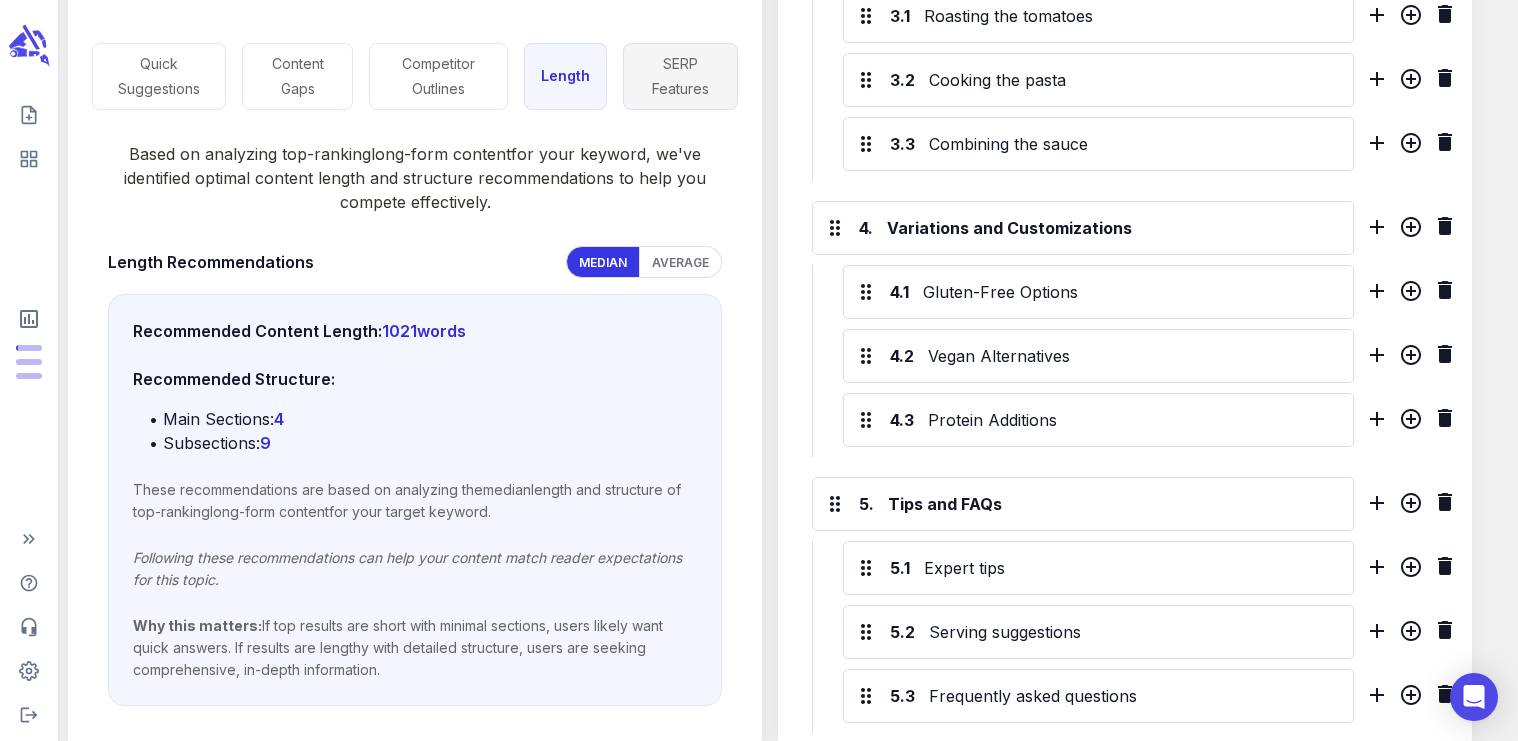 click on "SERP Features" at bounding box center (680, 76) 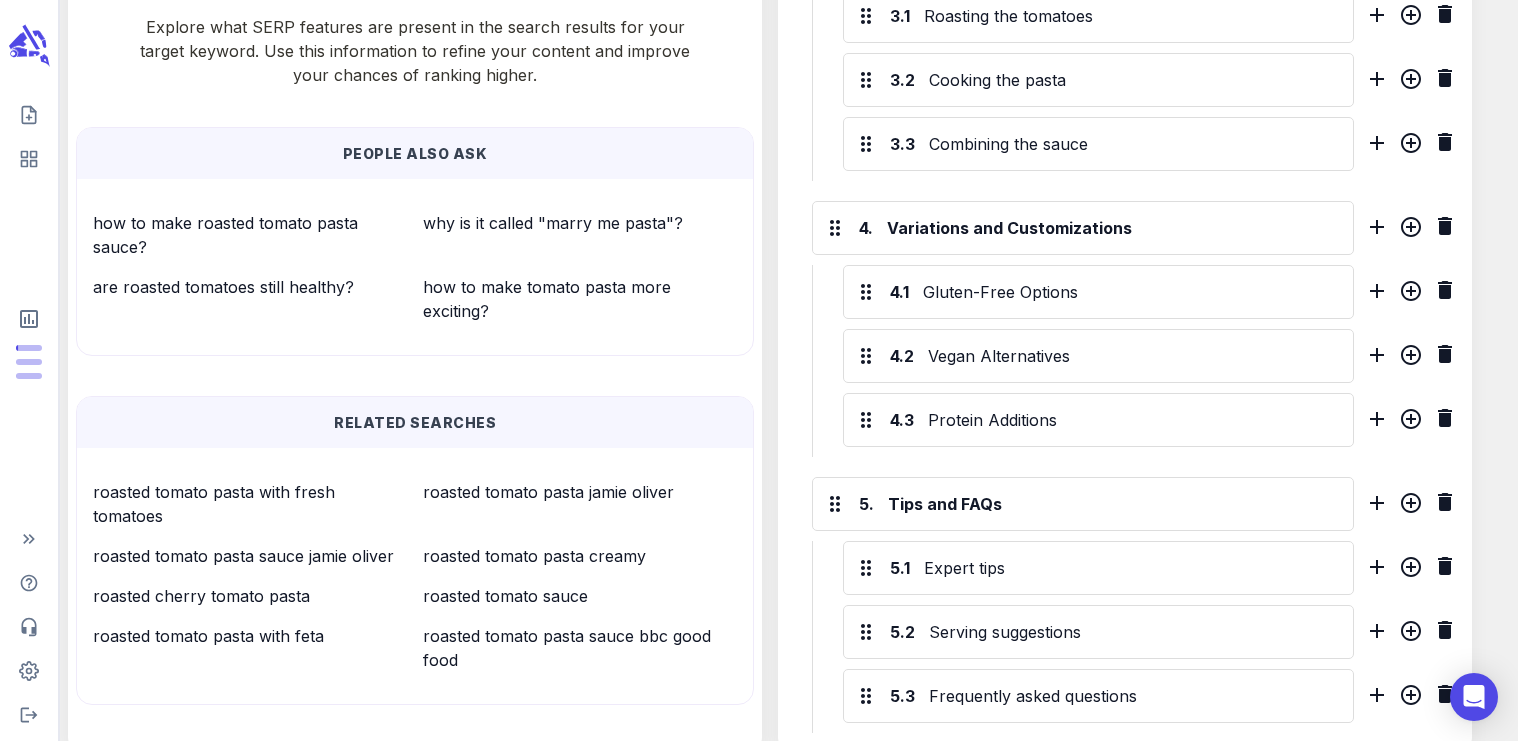 scroll, scrollTop: 0, scrollLeft: 0, axis: both 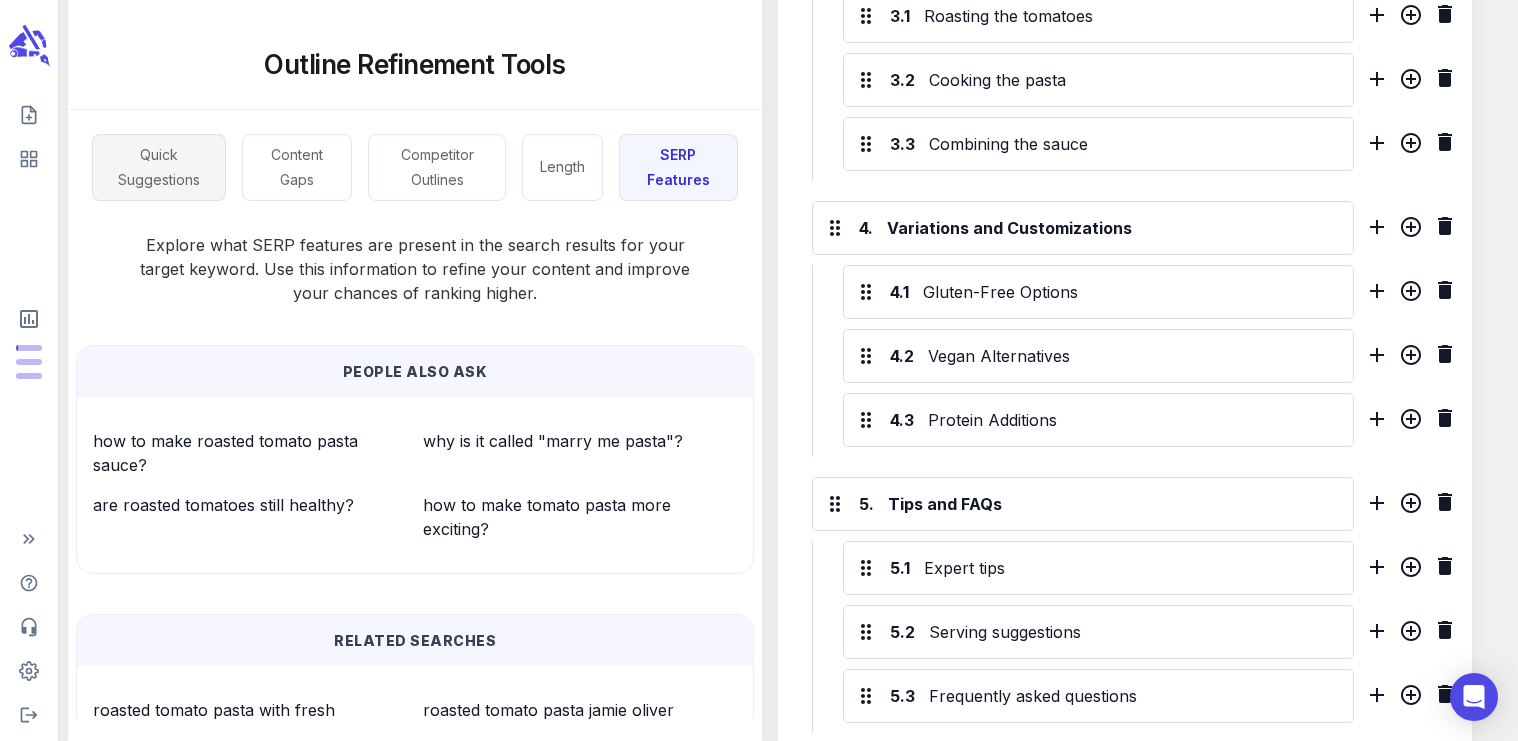 click on "Quick Suggestions" at bounding box center [159, 167] 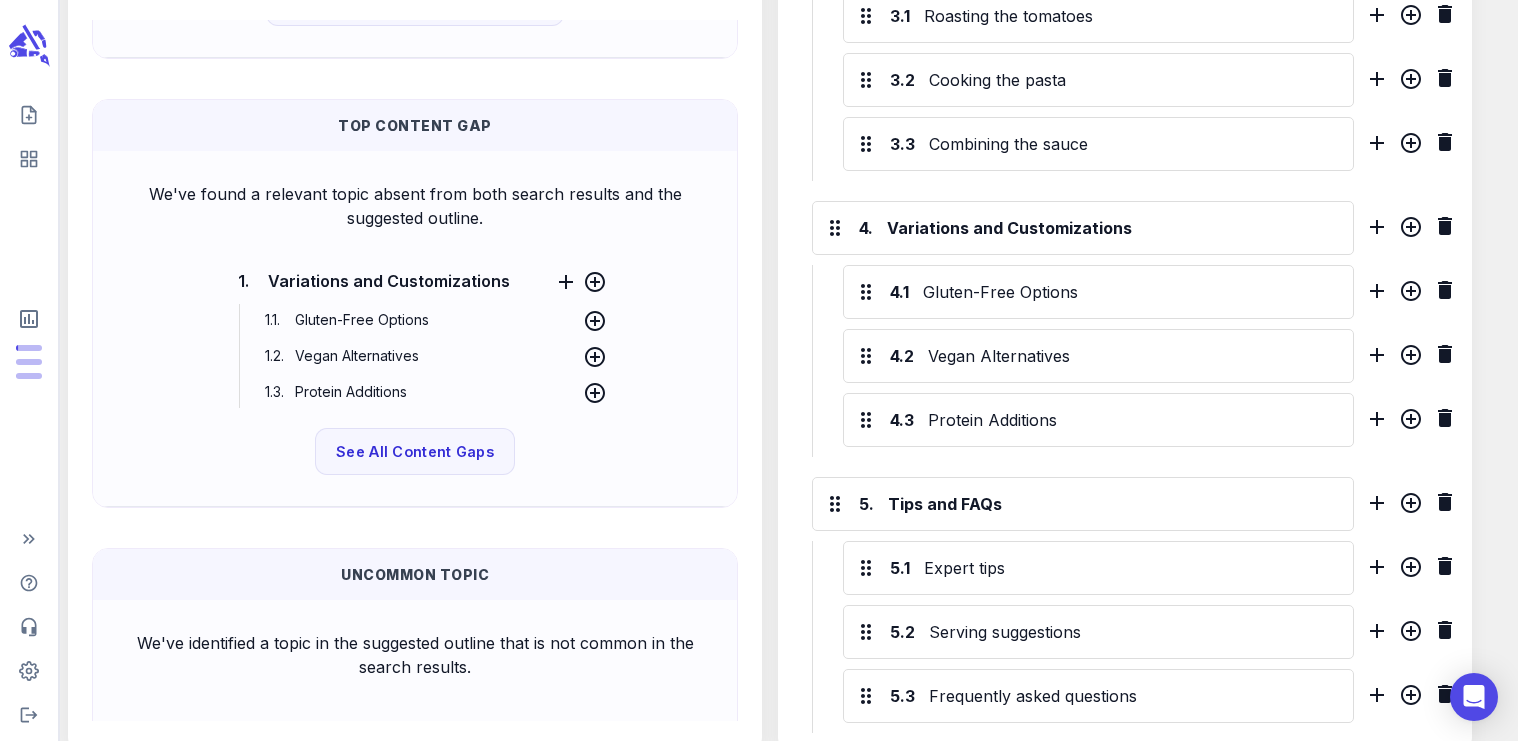 scroll, scrollTop: 869, scrollLeft: 0, axis: vertical 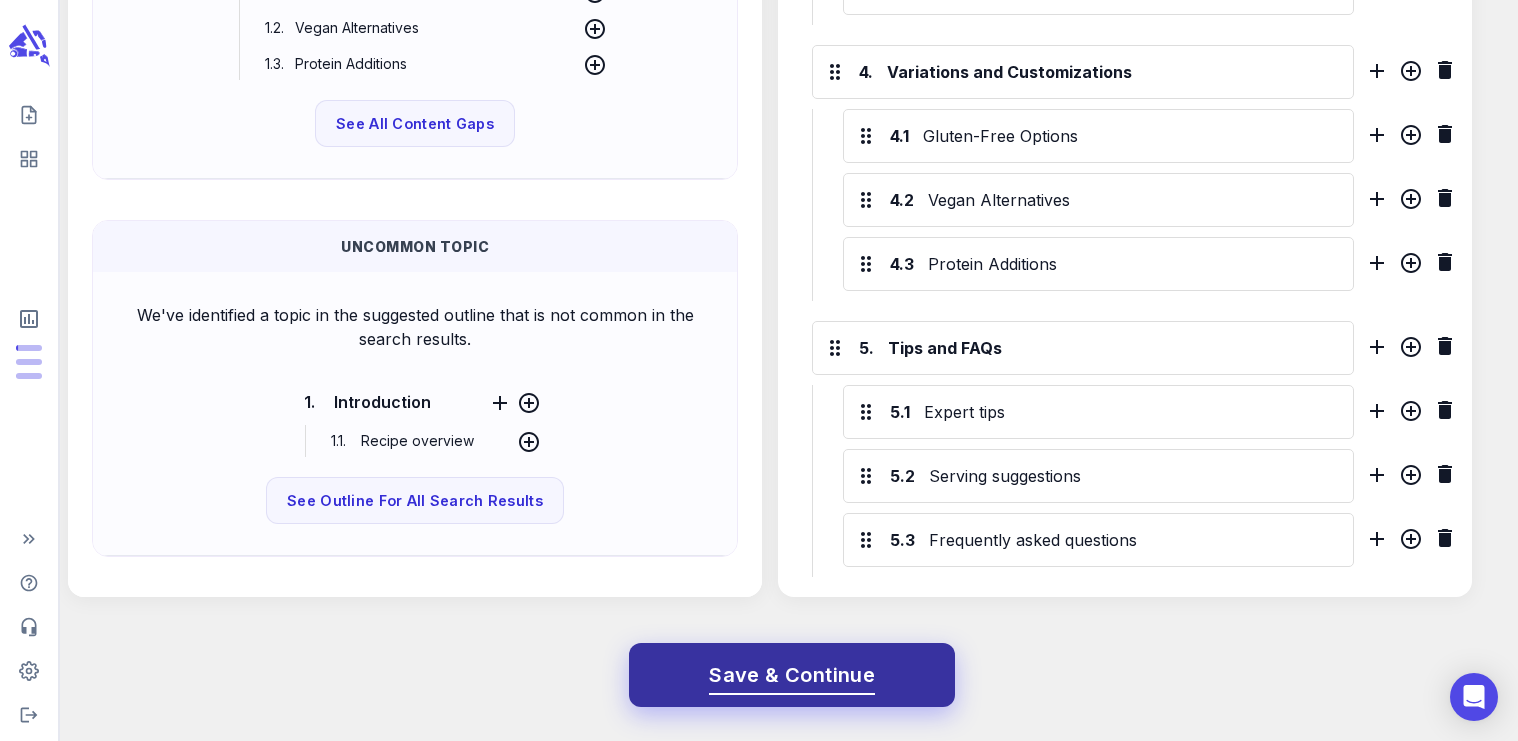 click on "Save & Continue" at bounding box center (792, 675) 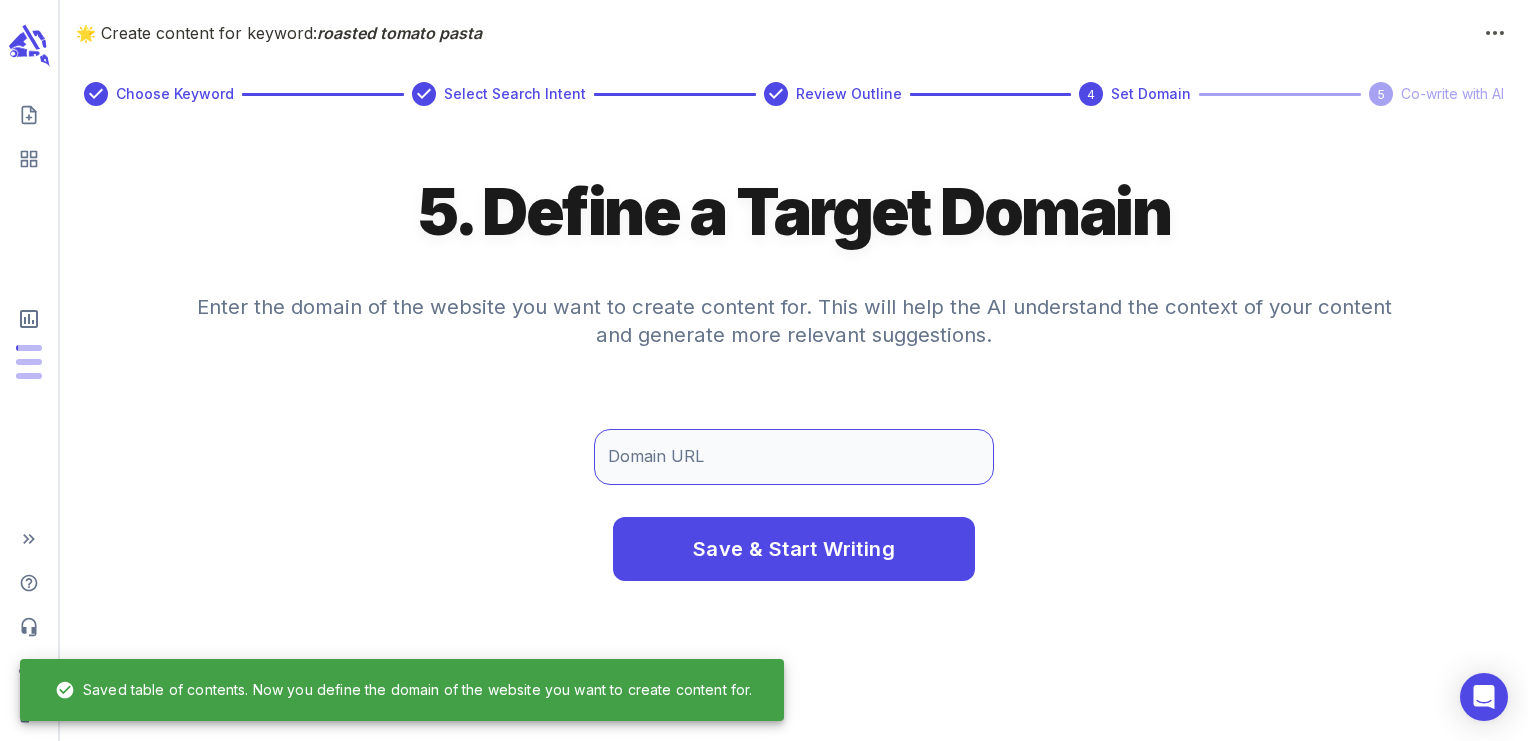 click on "Domain URL" at bounding box center (794, 457) 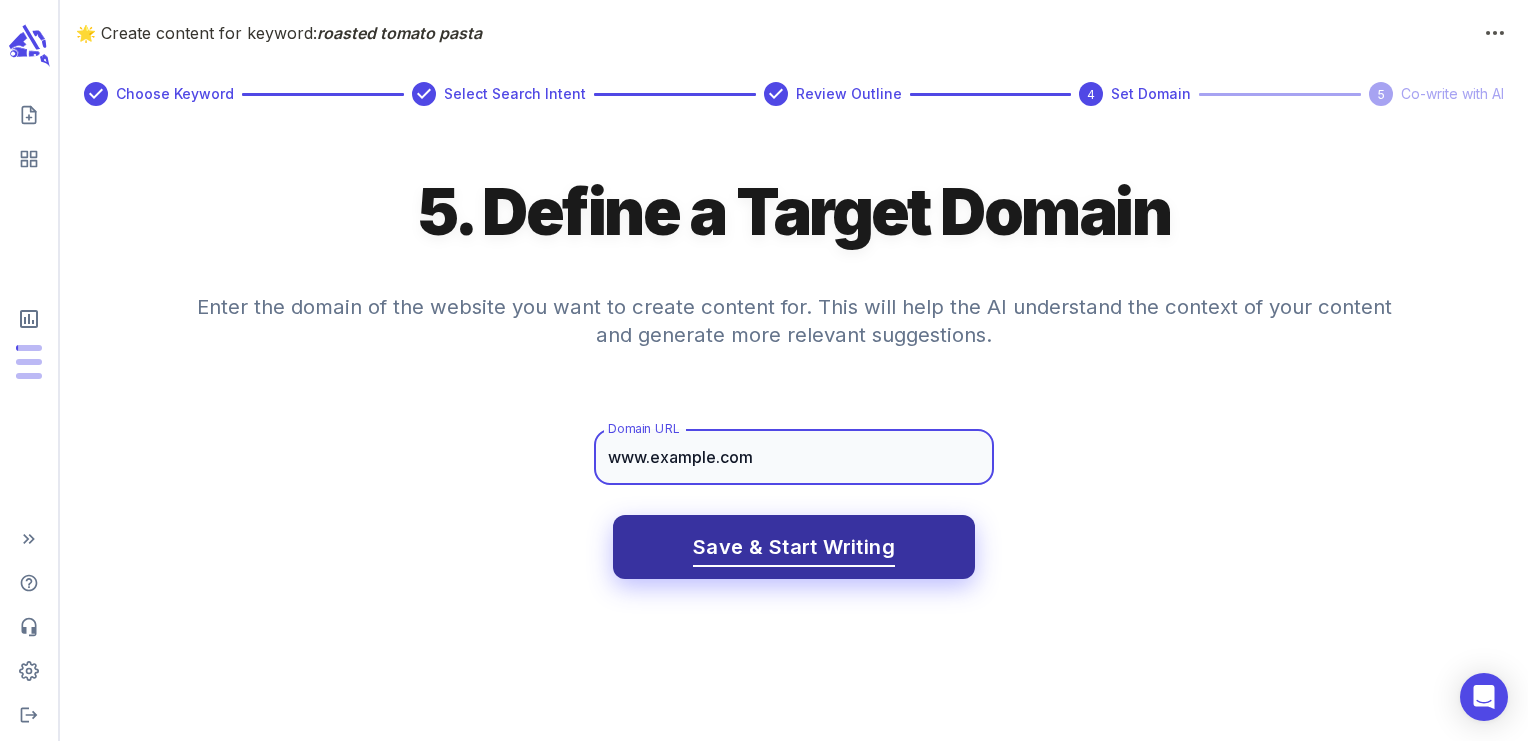 type on "www.example.com" 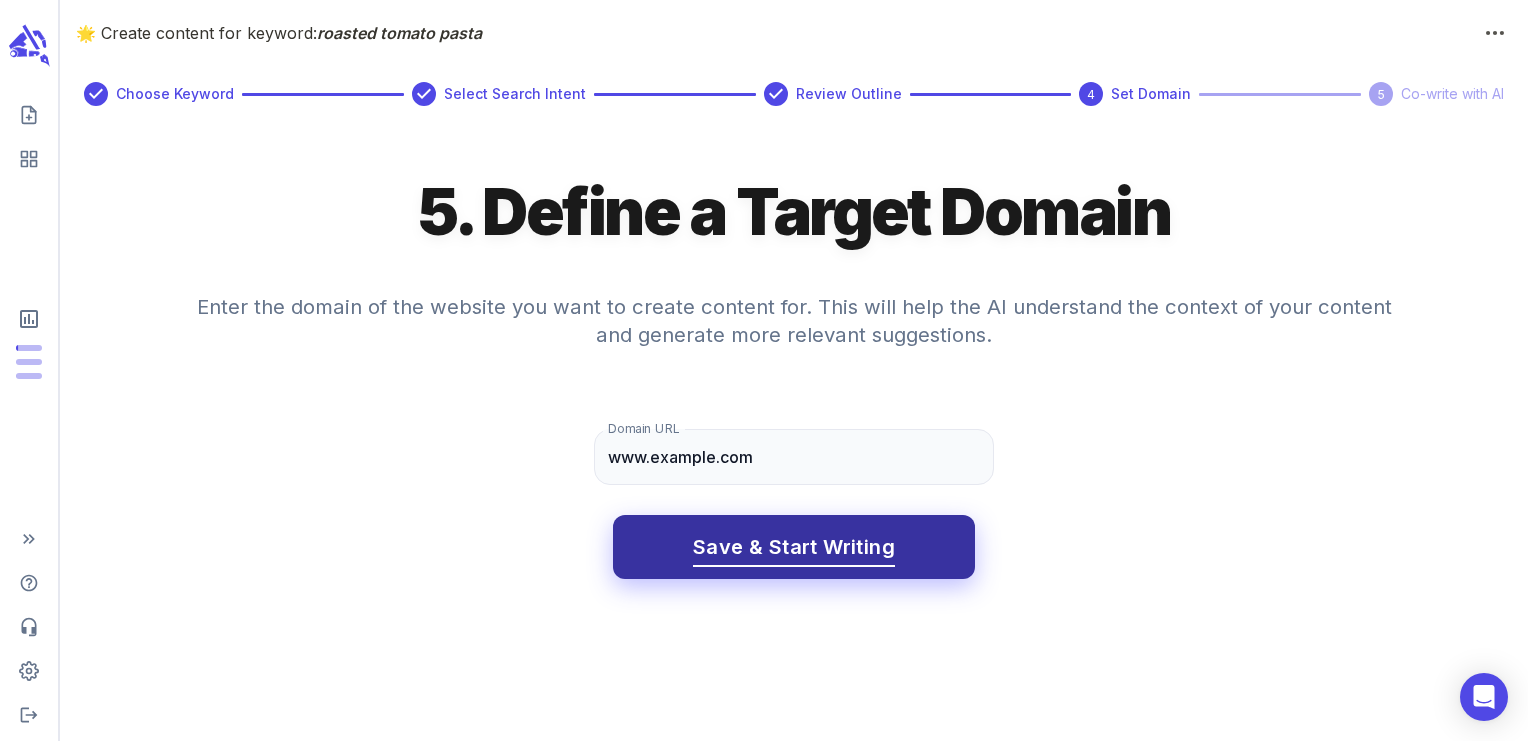 click on "Save & Start Writing" at bounding box center (794, 547) 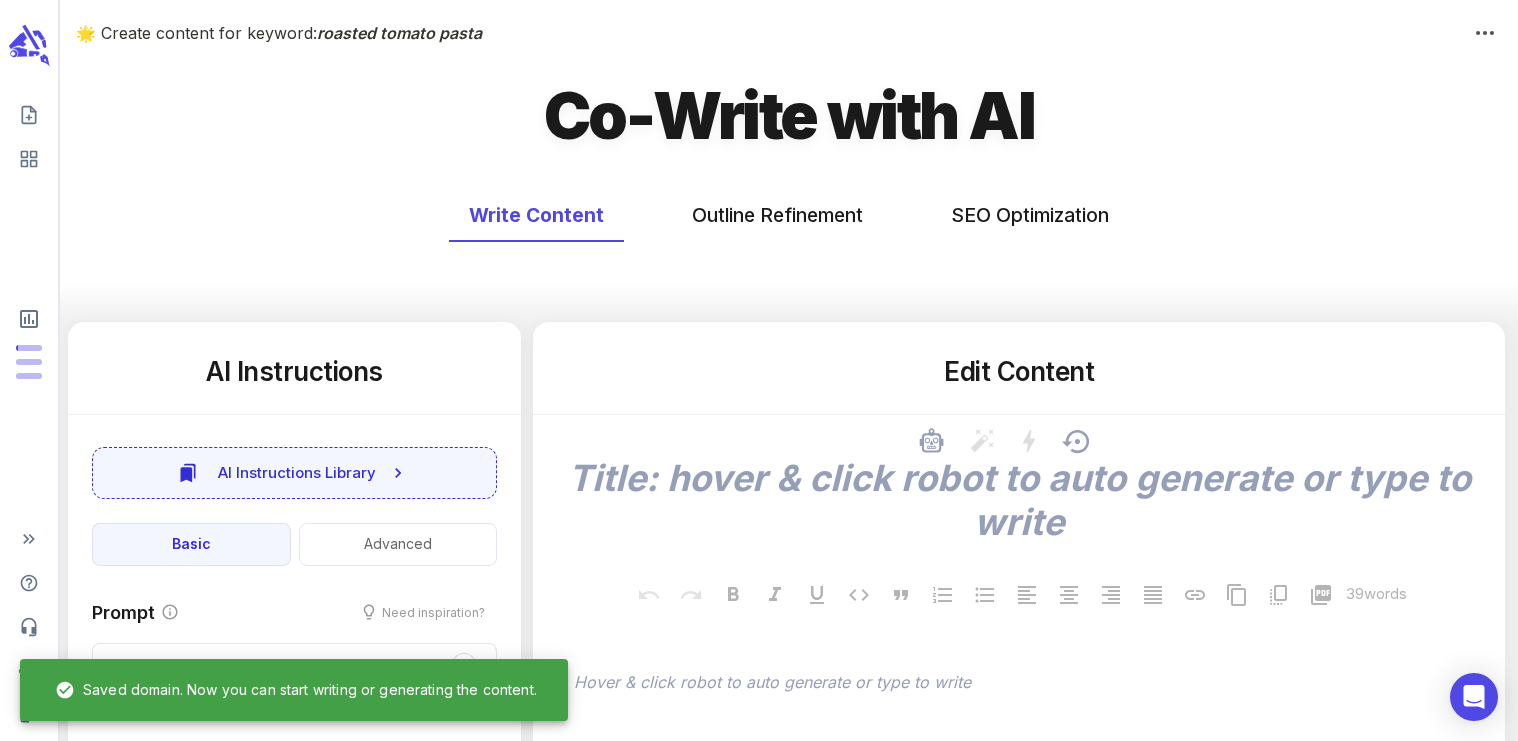 type on "x" 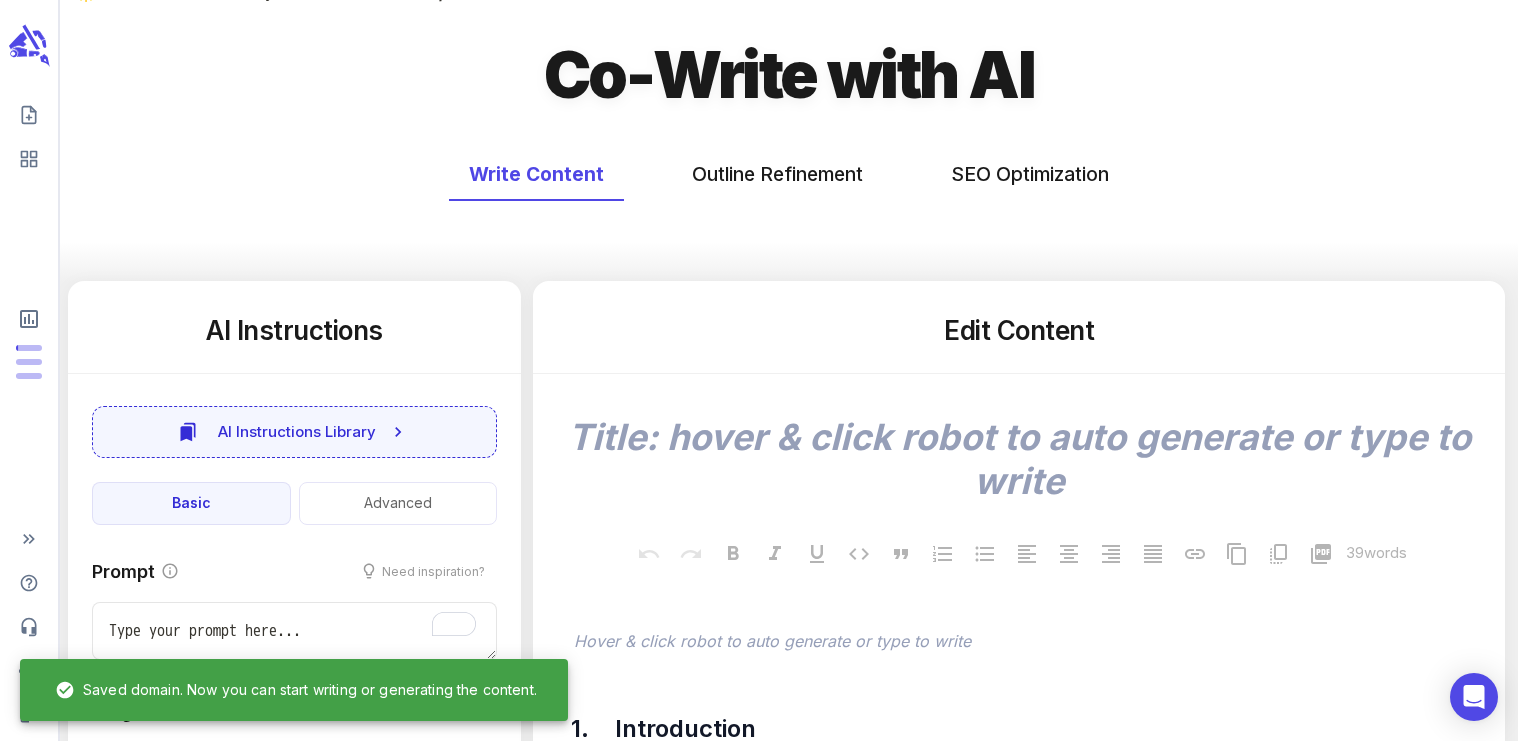 scroll, scrollTop: 0, scrollLeft: 0, axis: both 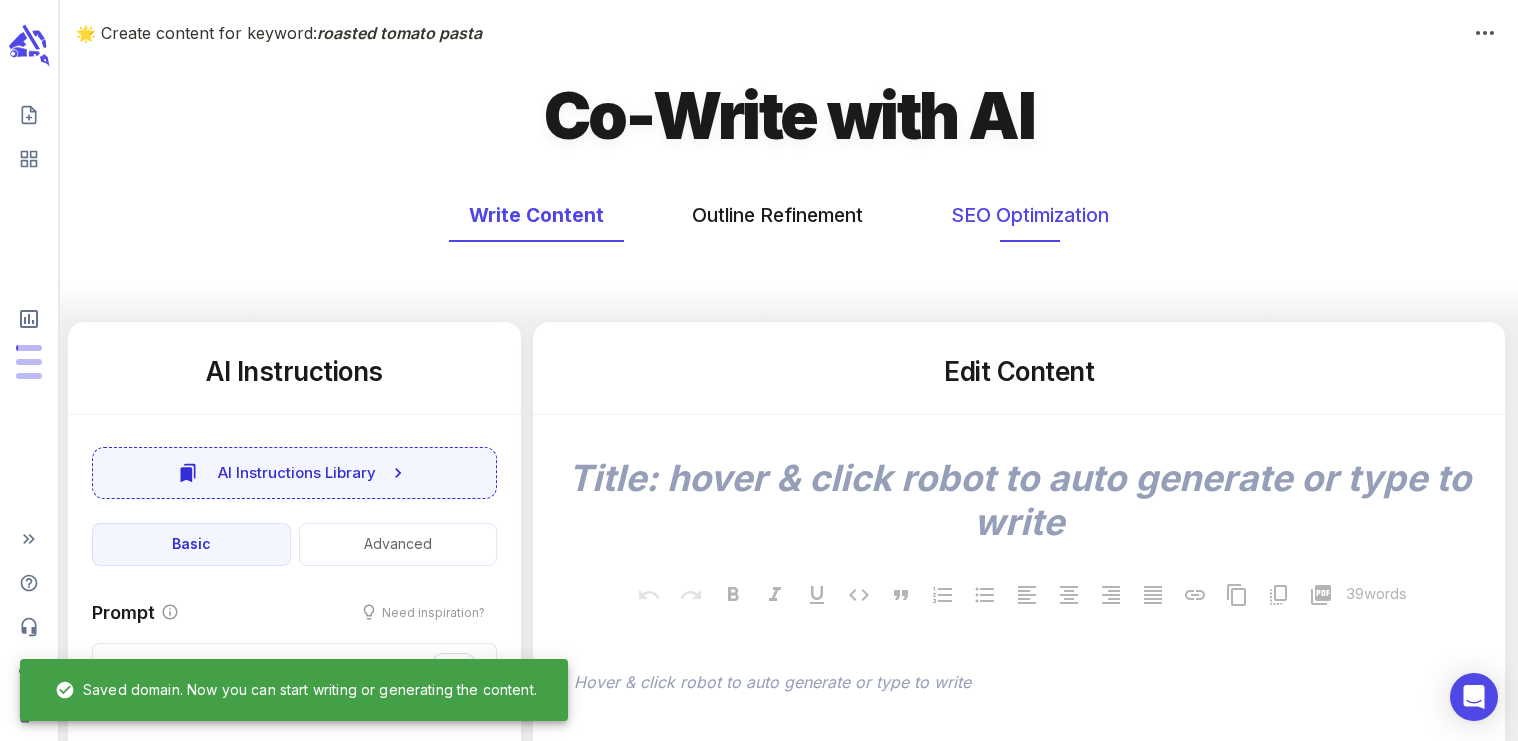 click on "SEO Optimization" at bounding box center (1030, 215) 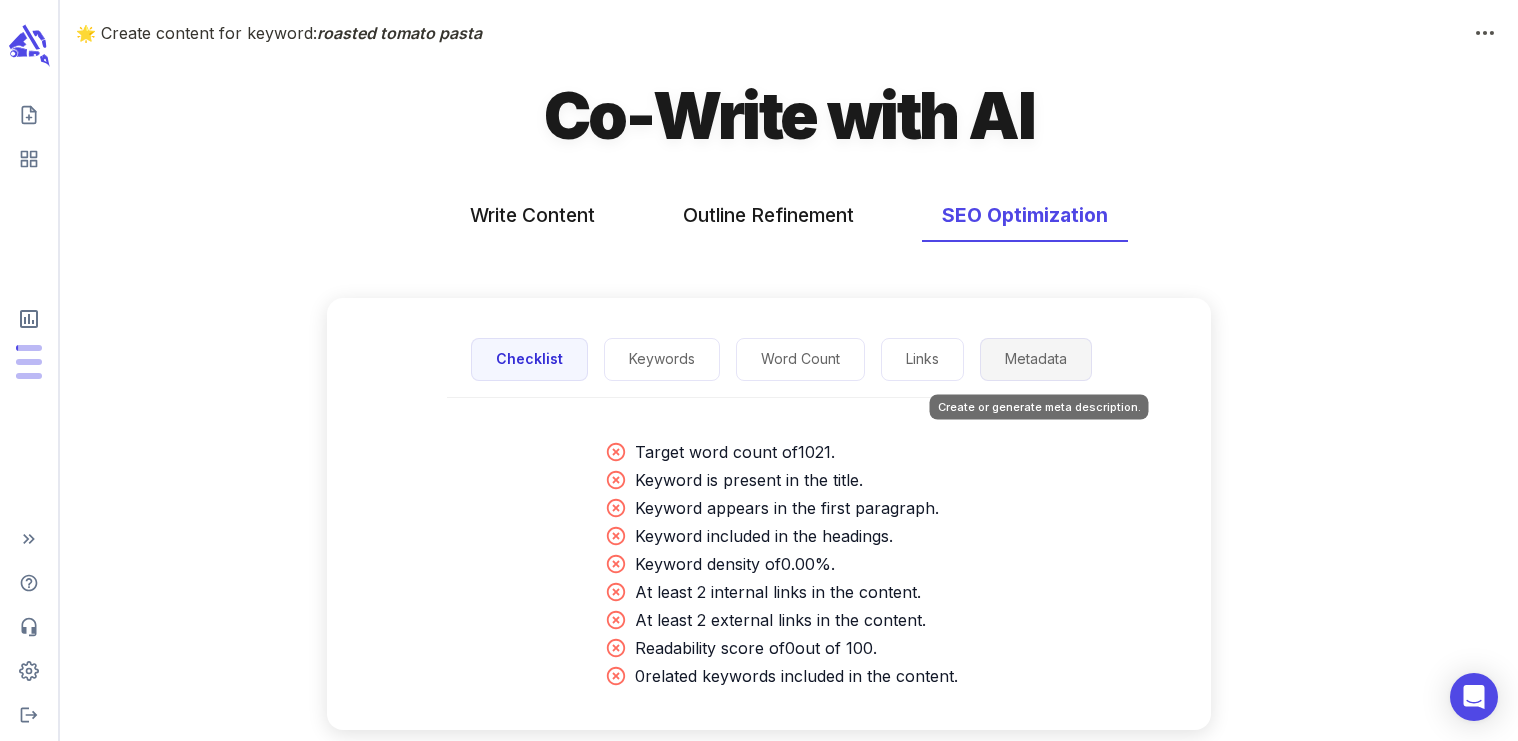 click on "Metadata" at bounding box center [1036, 359] 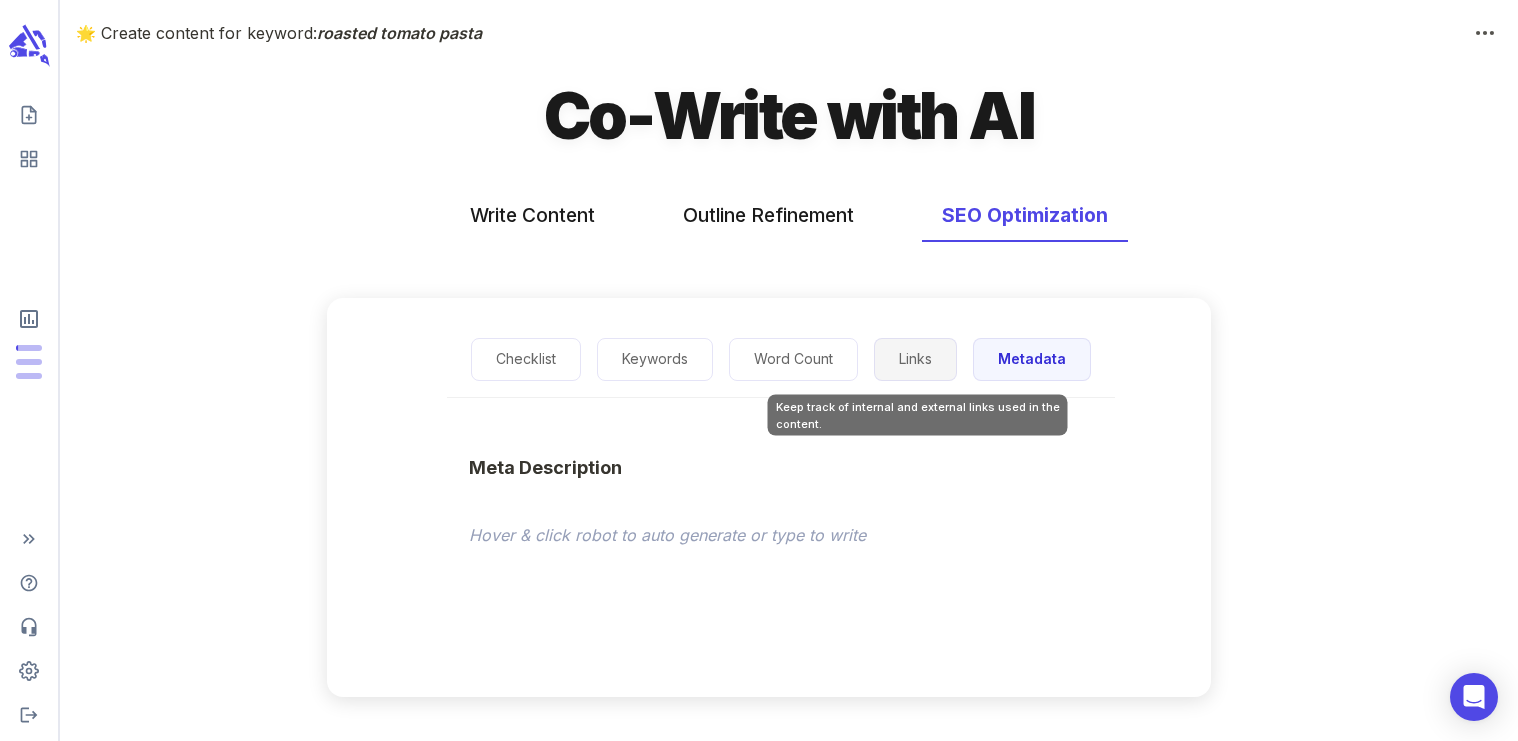 click on "Links" at bounding box center (915, 359) 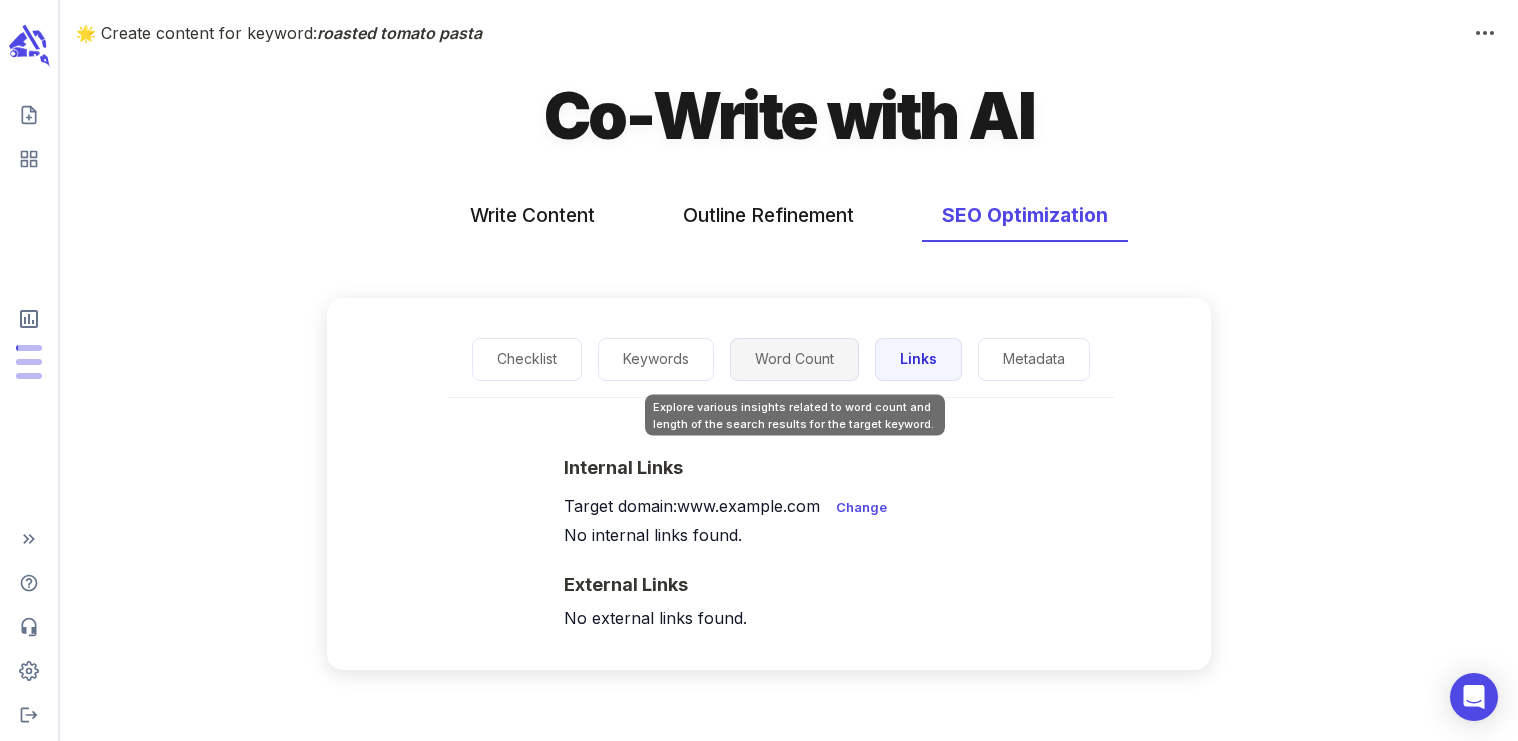 click on "Word Count" at bounding box center (794, 359) 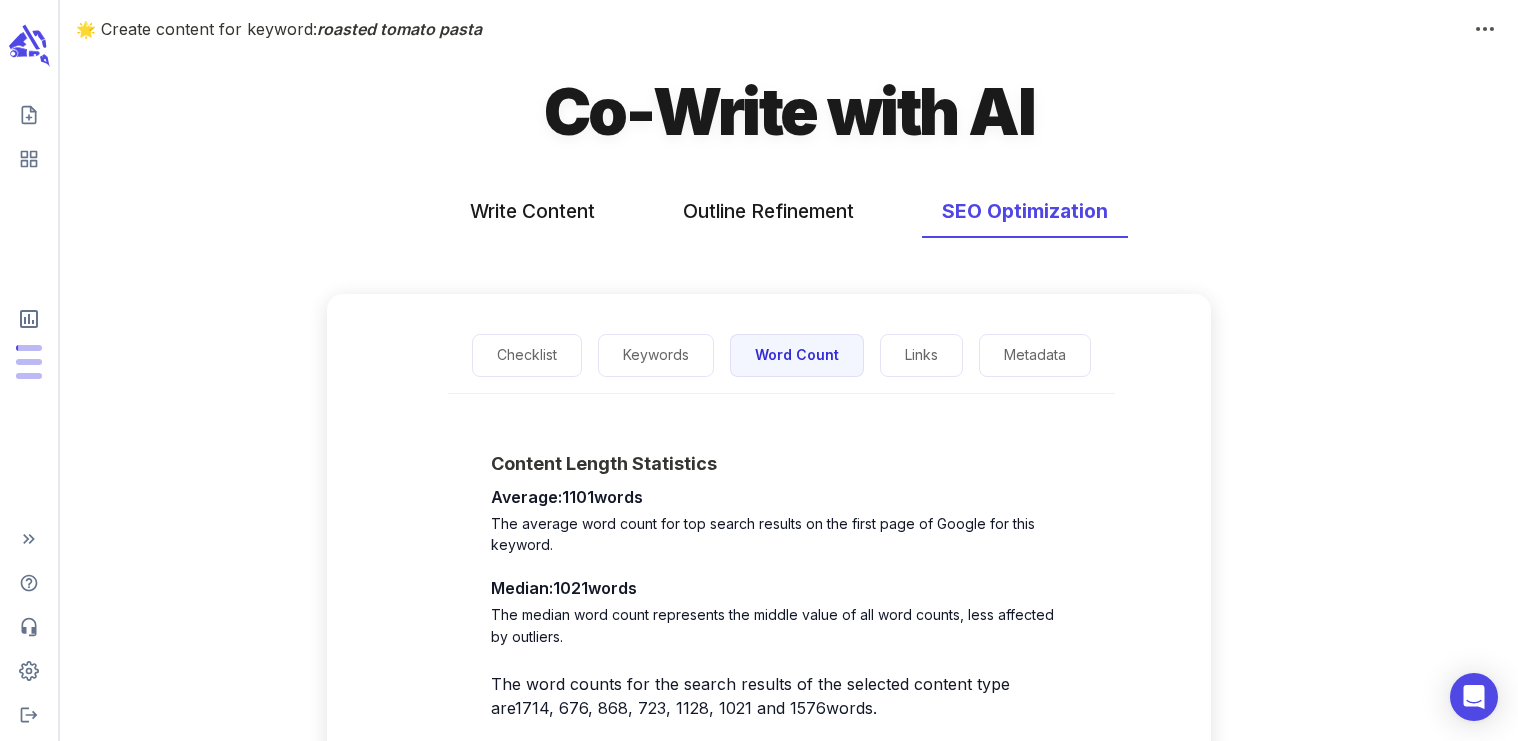 scroll, scrollTop: 13, scrollLeft: 0, axis: vertical 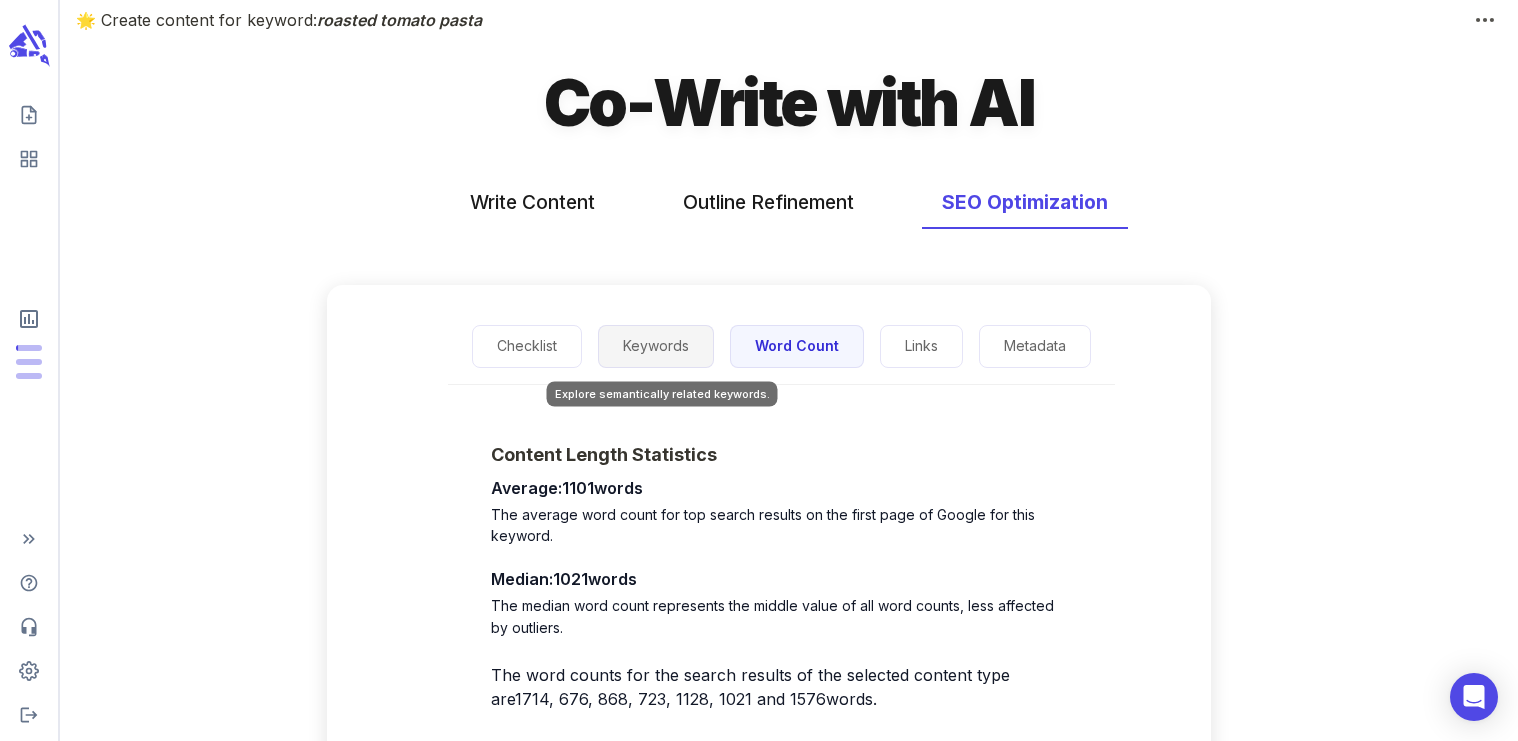 click on "Keywords" at bounding box center (656, 346) 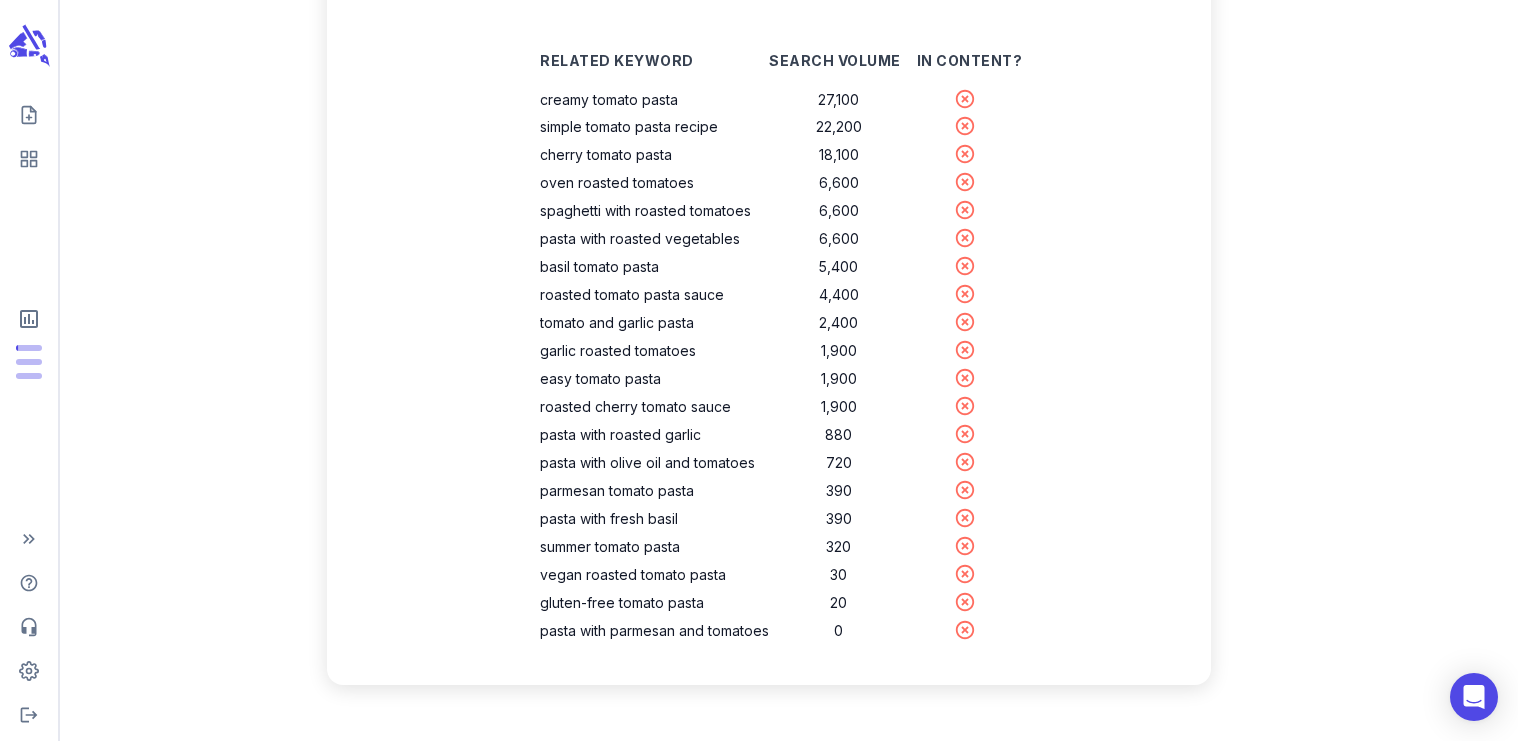scroll, scrollTop: 404, scrollLeft: 0, axis: vertical 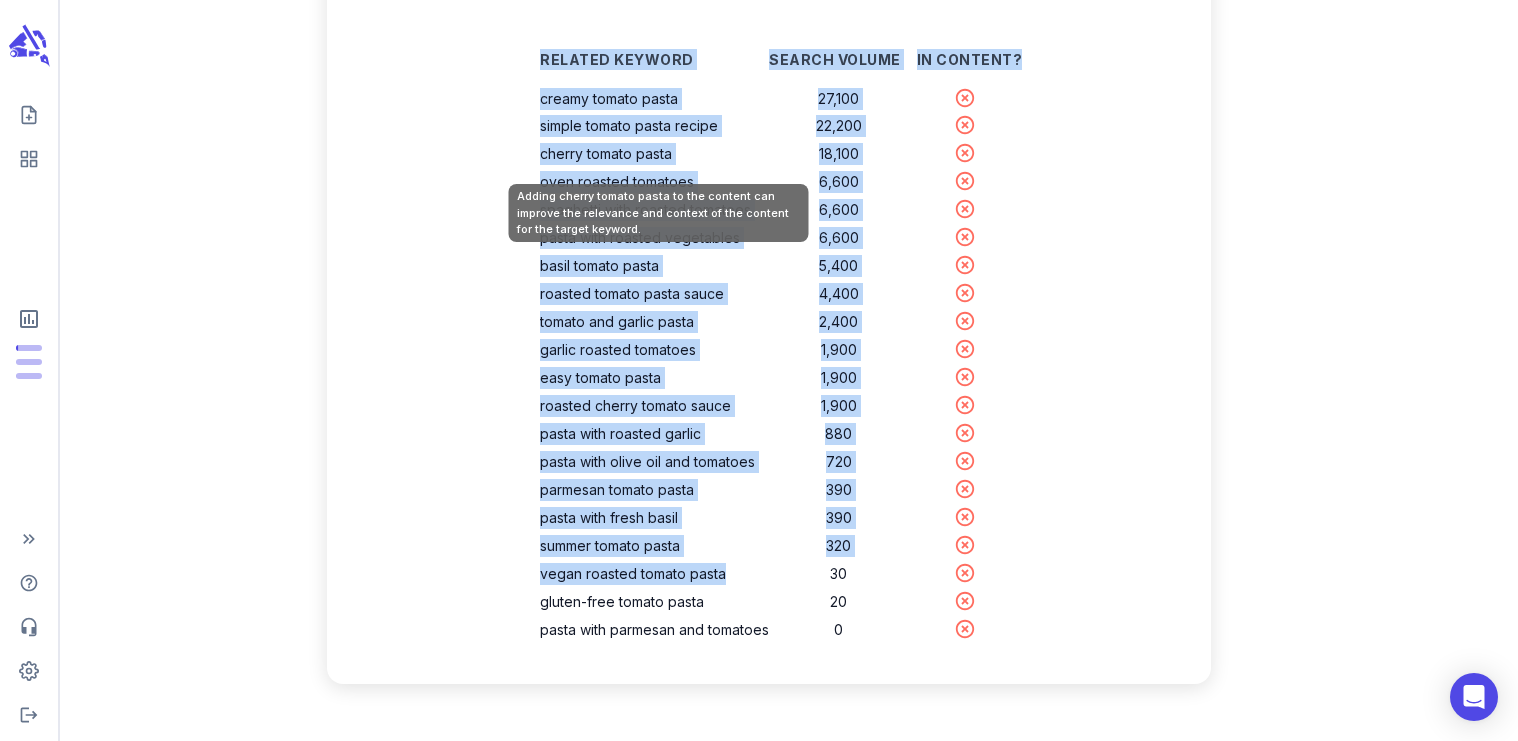 drag, startPoint x: 727, startPoint y: 583, endPoint x: 541, endPoint y: 100, distance: 517.5761 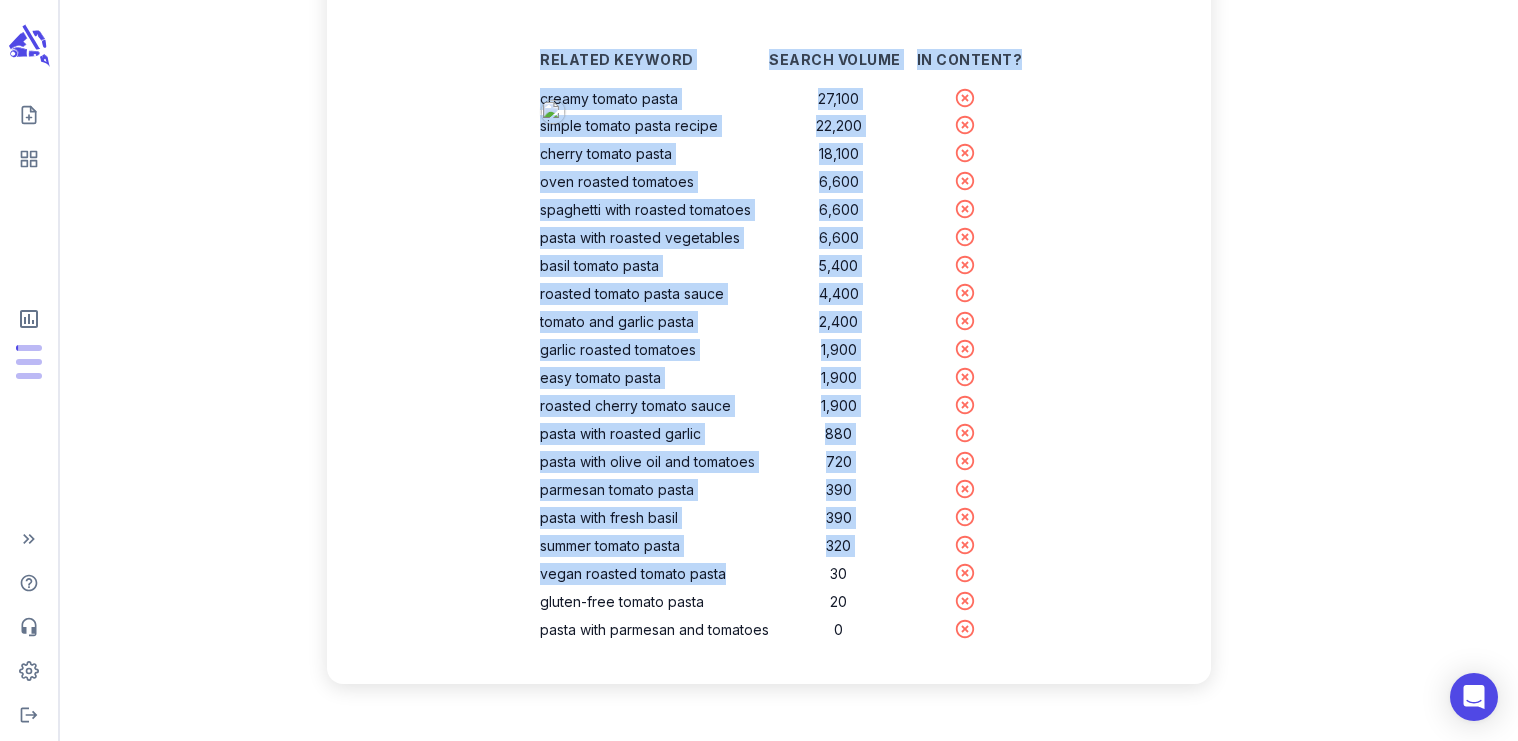 click on "Related Keyword Search Volume In Content? creamy tomato pasta 27,100 simple tomato pasta recipe 22,200 cherry tomato pasta 18,100 oven roasted tomatoes 6,600 spaghetti with roasted tomatoes 6,600 pasta with roasted vegetables 6,600 basil tomato pasta 5,400 roasted tomato pasta sauce 4,400 tomato and garlic pasta 2,400 garlic roasted tomatoes 1,900 easy tomato pasta 1,900 roasted cherry tomato sauce 1,900 pasta with roasted garlic 880 pasta with olive oil and tomatoes 720 parmesan tomato pasta 390 pasta with fresh basil 390 summer tomato pasta 320 vegan roasted tomato pasta 30 gluten-free tomato pasta 20 pasta with parmesan and tomatoes 0" at bounding box center [781, 339] 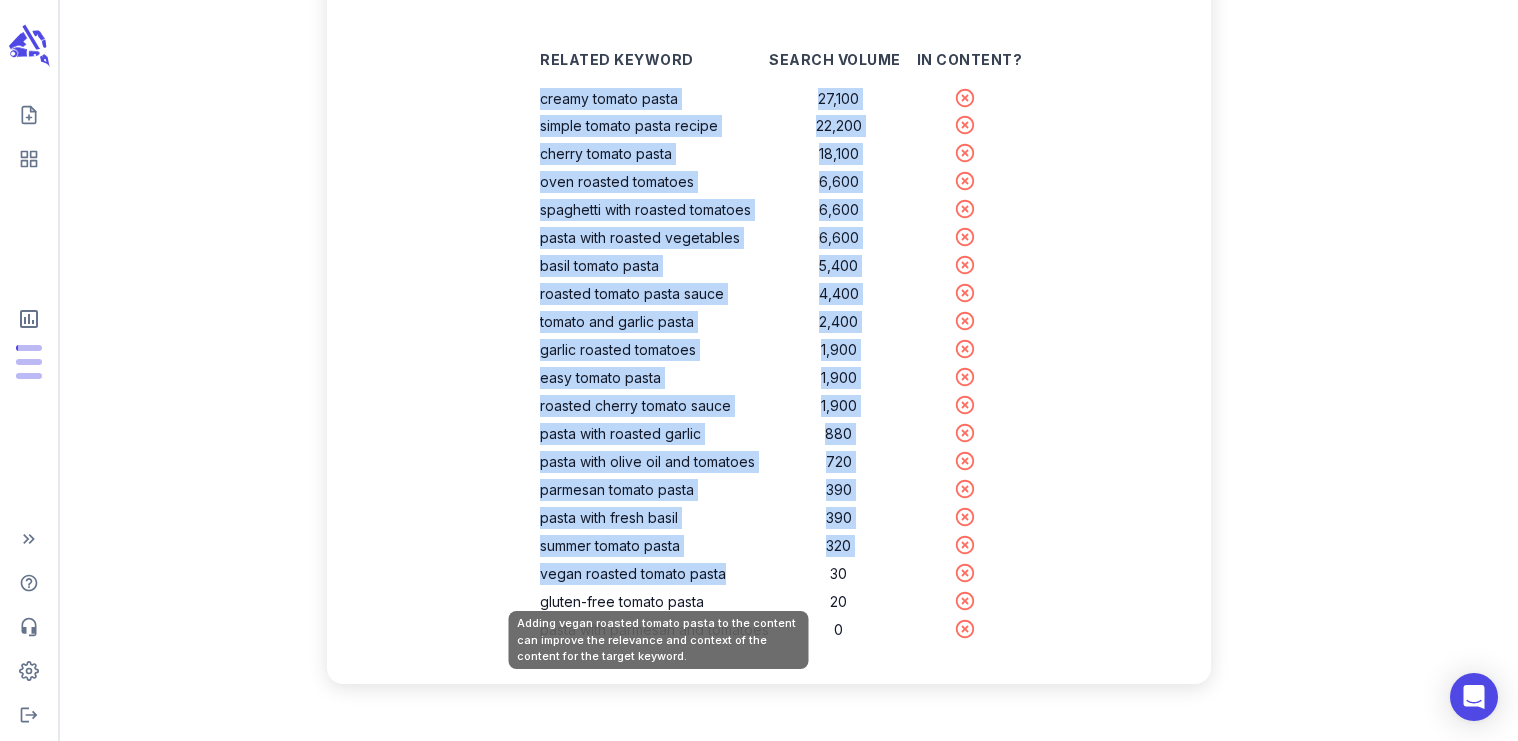 drag, startPoint x: 545, startPoint y: 96, endPoint x: 729, endPoint y: 574, distance: 512.19135 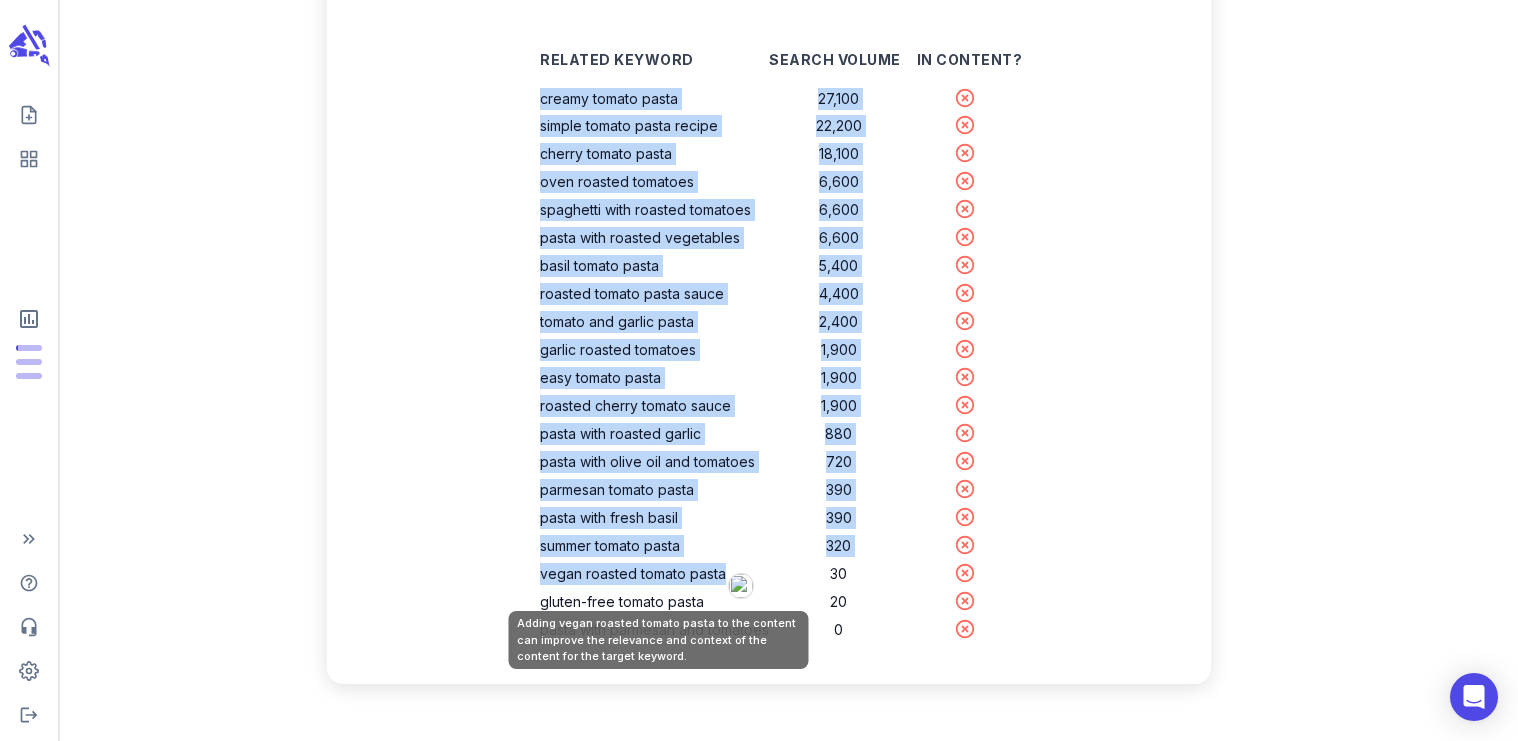 copy on "creamy tomato pasta 27,100 simple tomato pasta recipe 22,200 cherry tomato pasta 18,100 oven roasted tomatoes 6,600 spaghetti with roasted tomatoes 6,600 pasta with roasted vegetables 6,600 basil tomato pasta 5,400 roasted tomato pasta sauce 4,400 tomato and garlic pasta 2,400 garlic roasted tomatoes 1,900 easy tomato pasta 1,900 roasted cherry tomato sauce 1,900 pasta with roasted garlic 880 pasta with olive oil and tomatoes 720 parmesan tomato pasta 390 pasta with fresh basil 390 summer tomato pasta 320 vegan roasted tomato pasta" 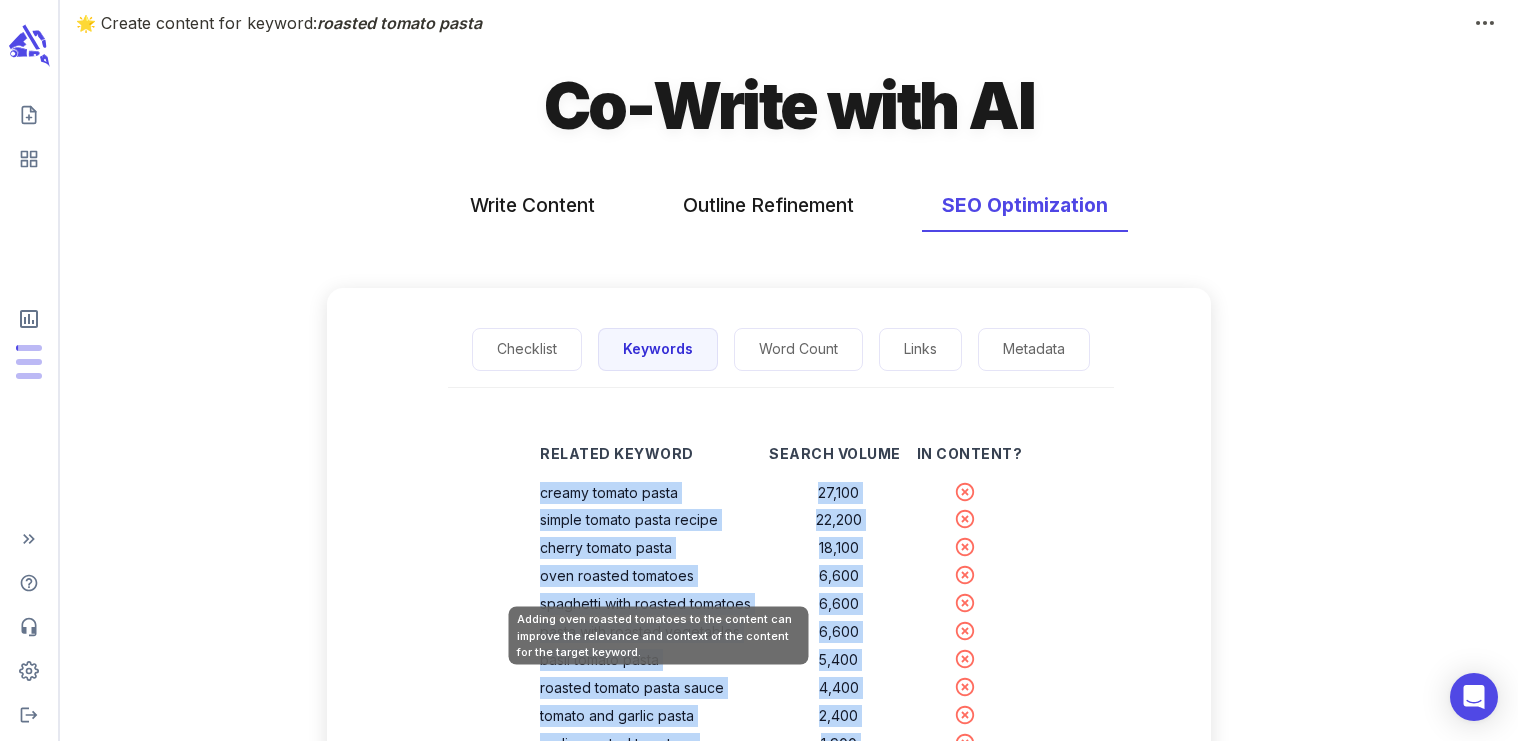 scroll, scrollTop: 0, scrollLeft: 0, axis: both 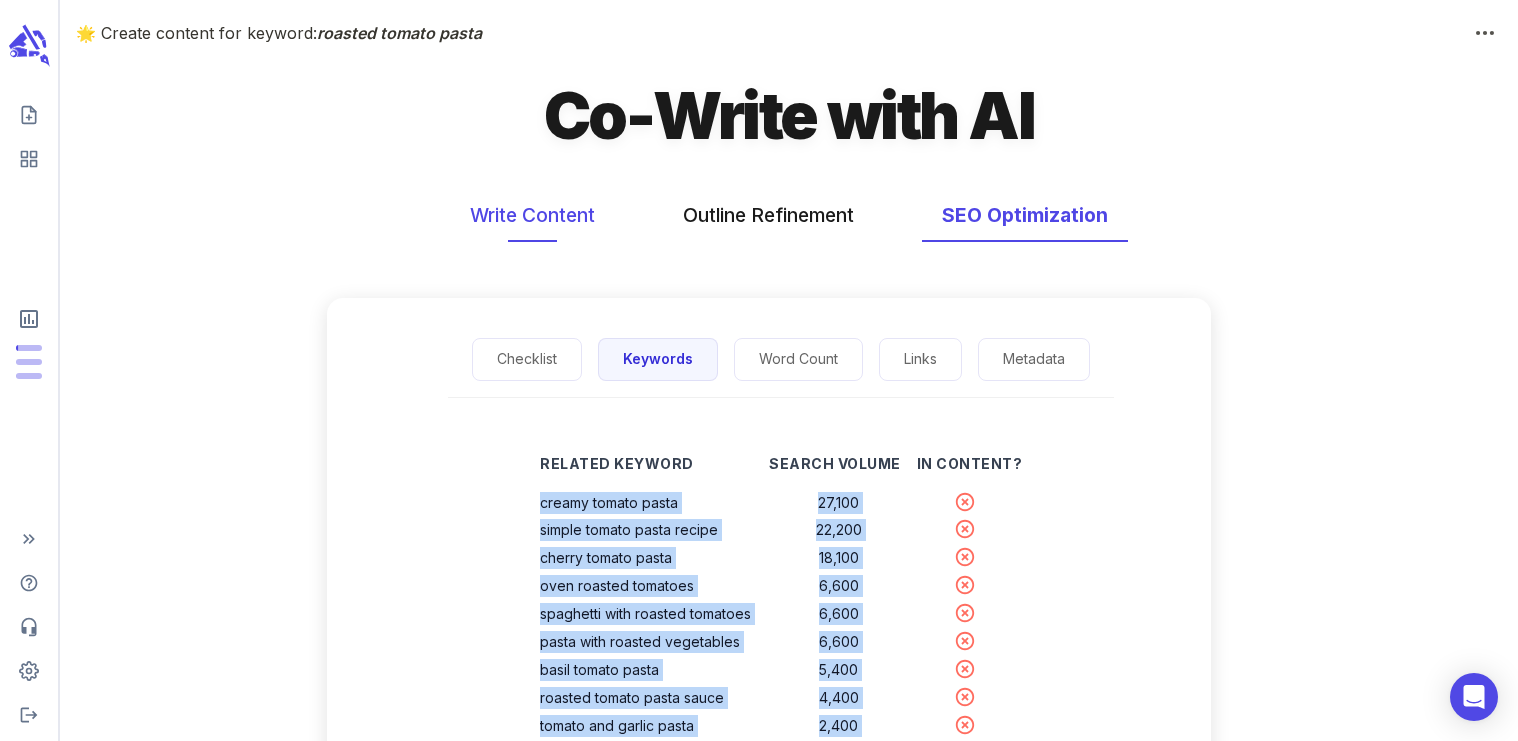 click on "Write Content" at bounding box center [532, 215] 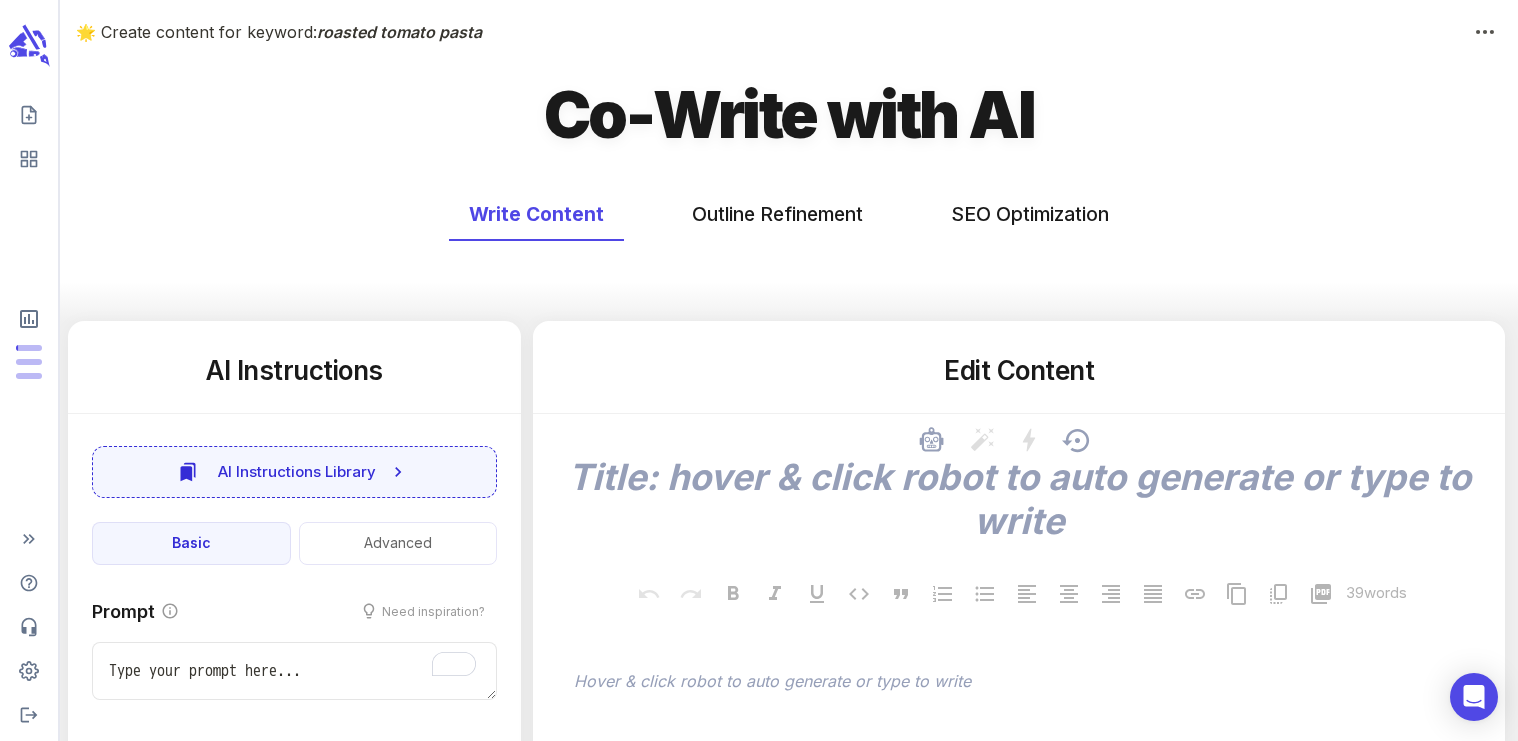 scroll, scrollTop: 36, scrollLeft: 0, axis: vertical 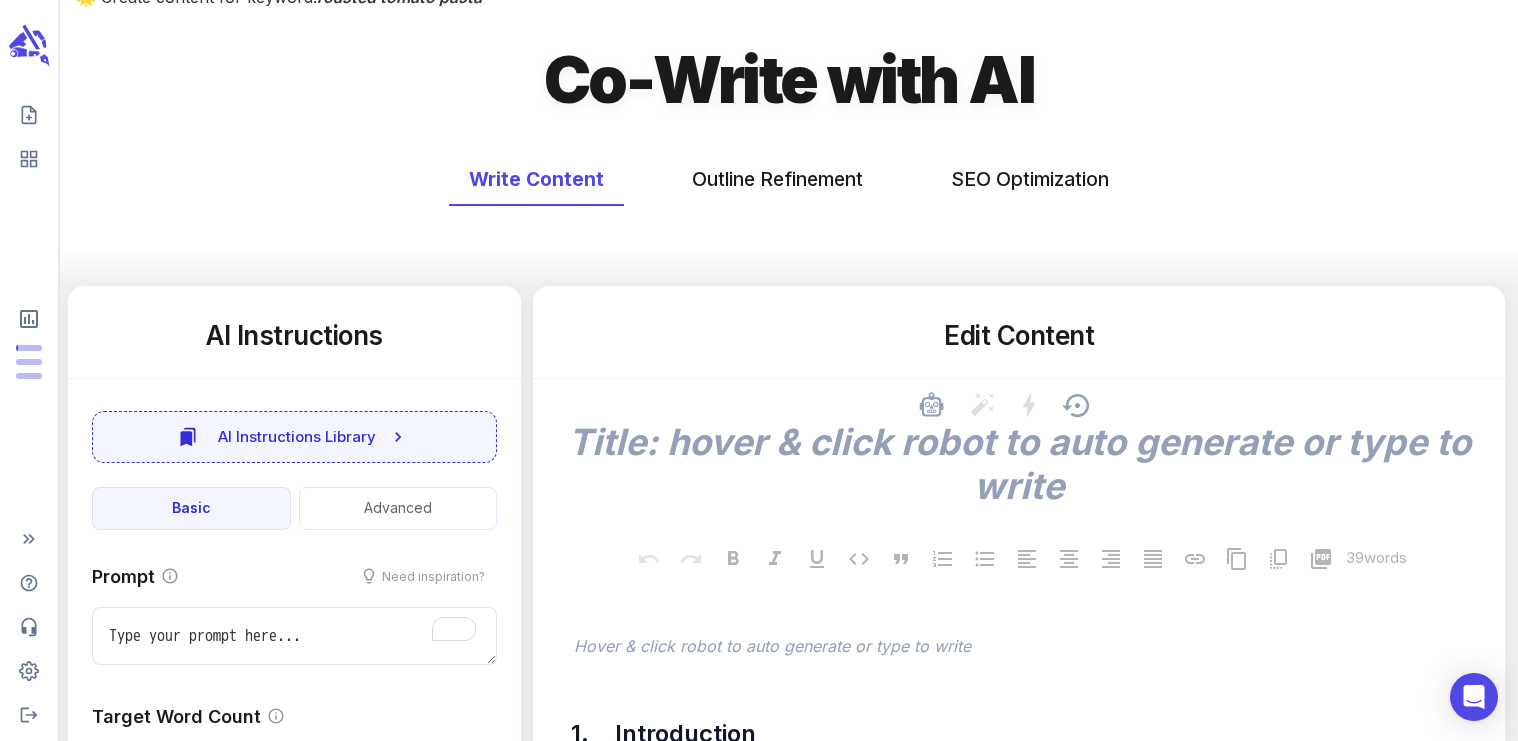 click at bounding box center (1019, 464) 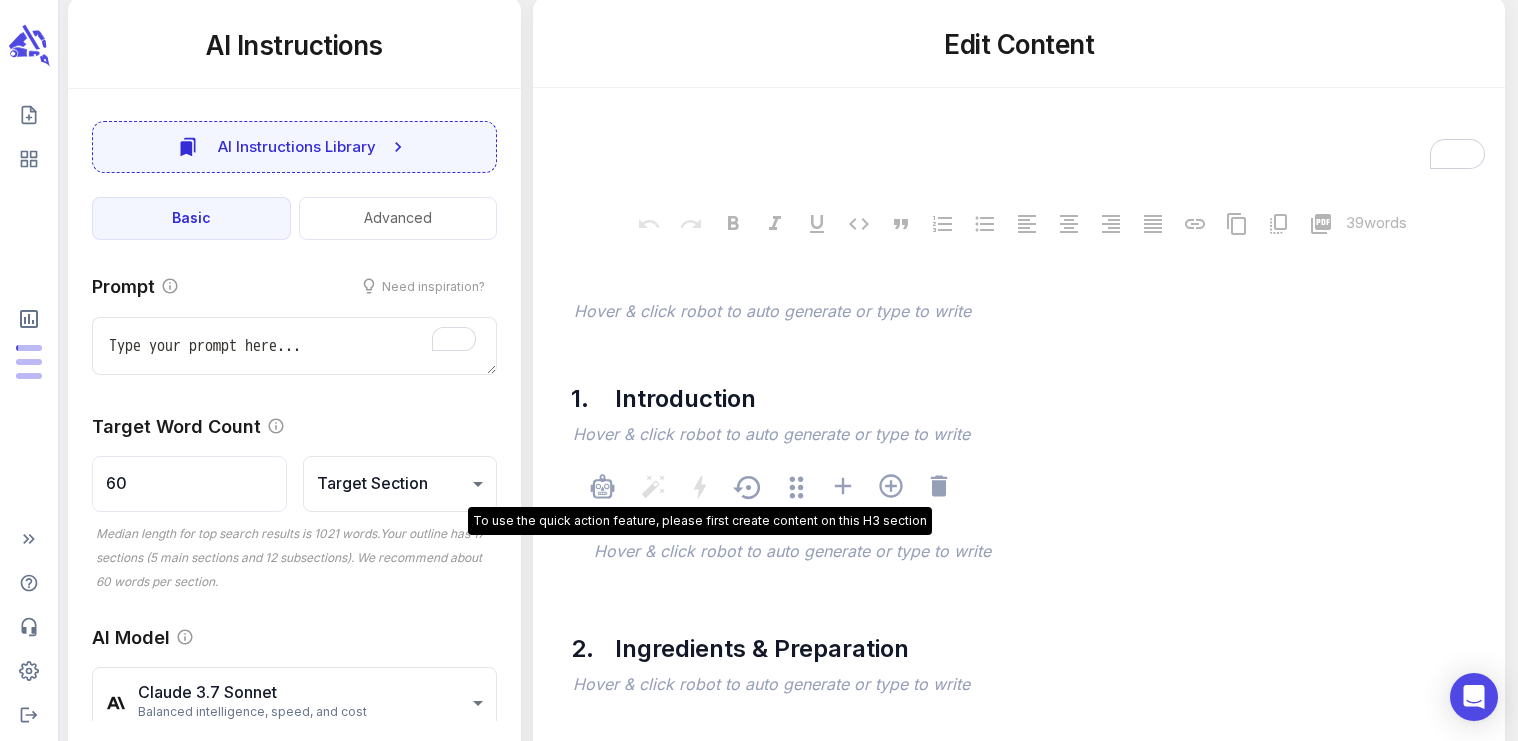 scroll, scrollTop: 306, scrollLeft: 0, axis: vertical 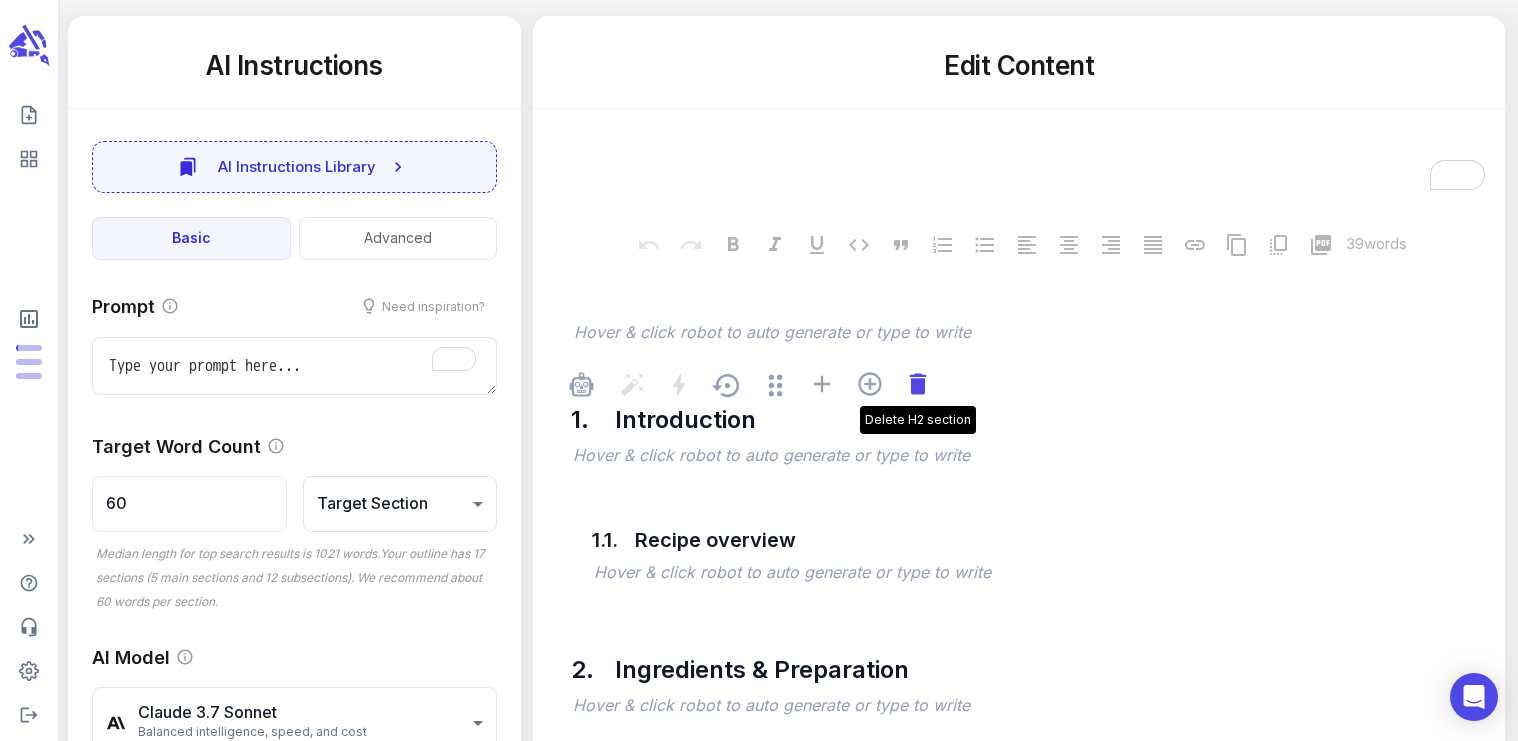 click 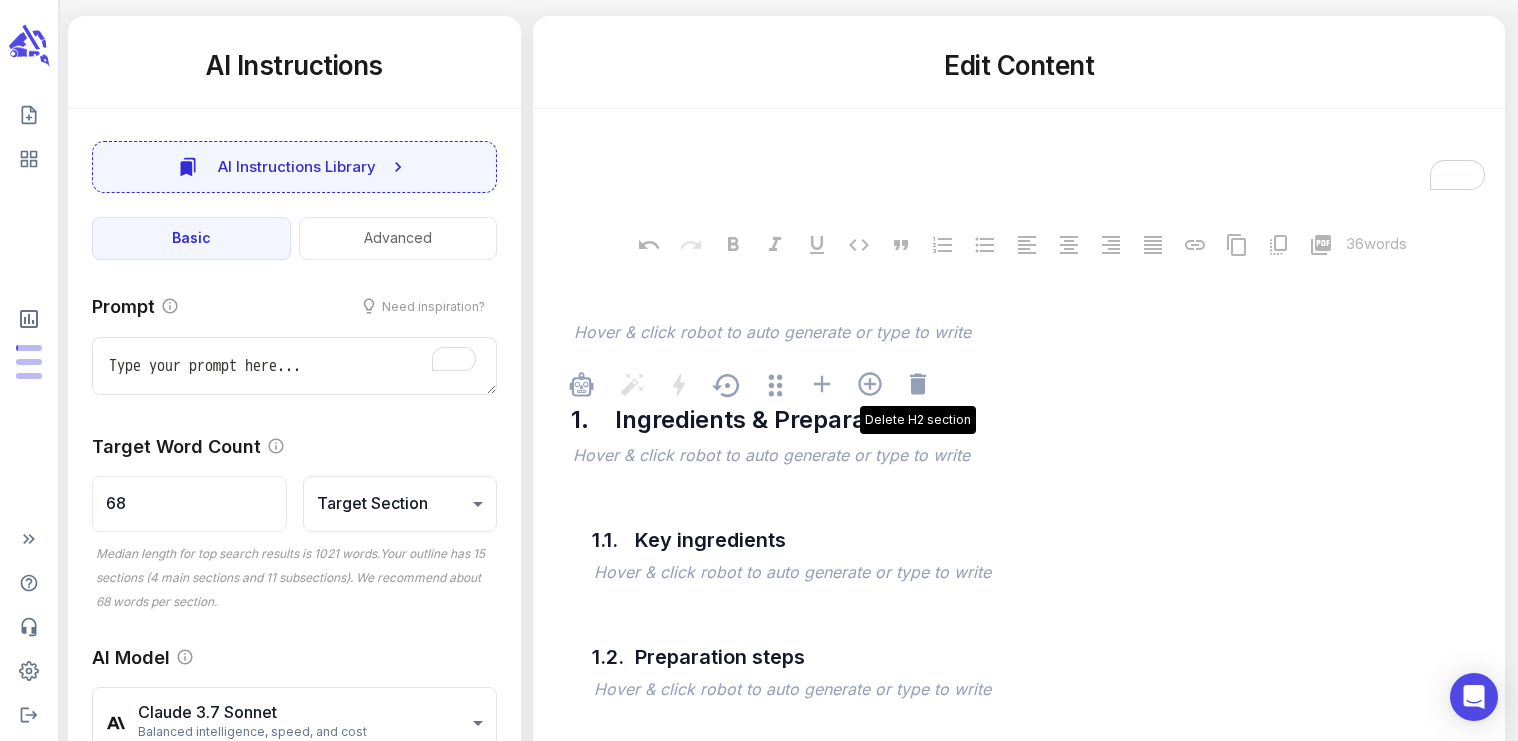 click 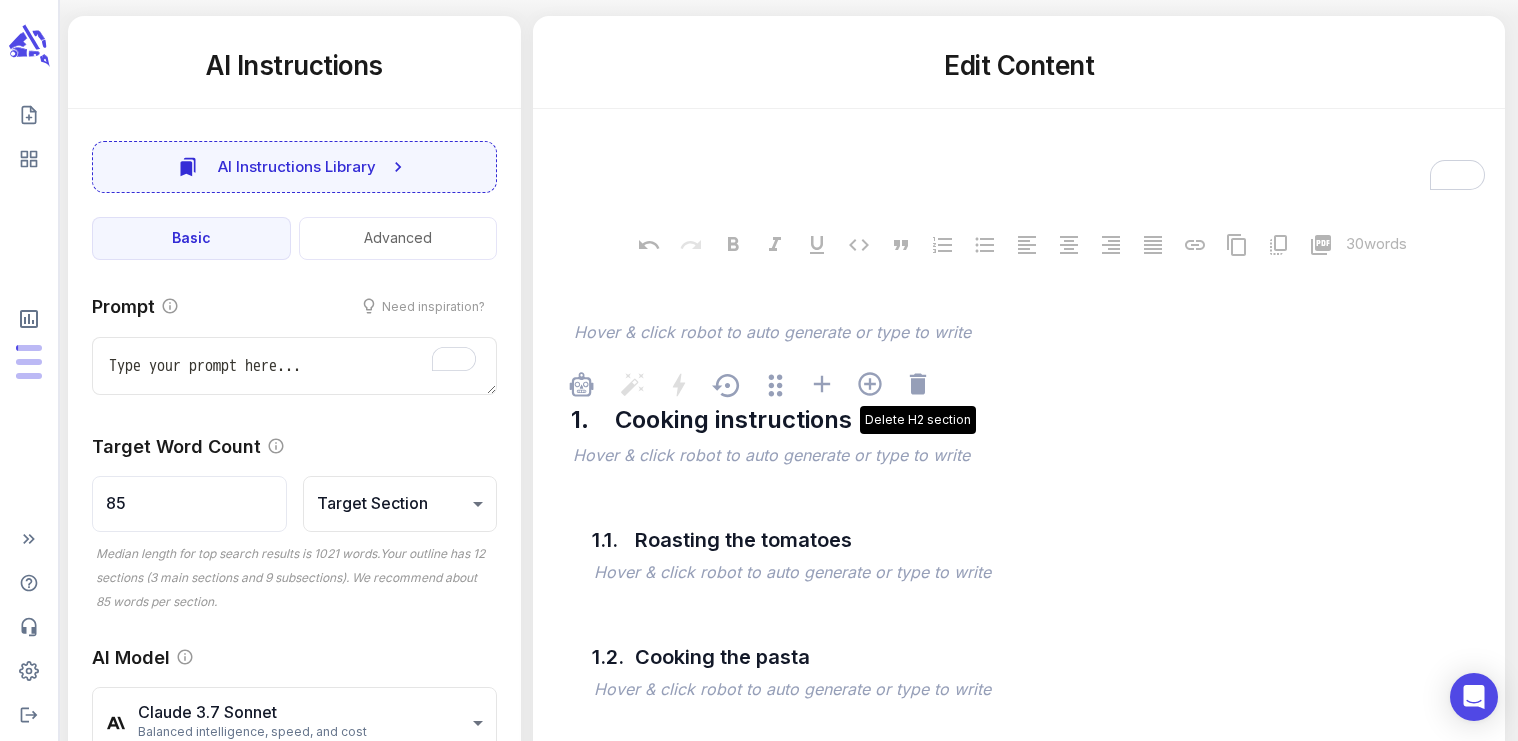 click 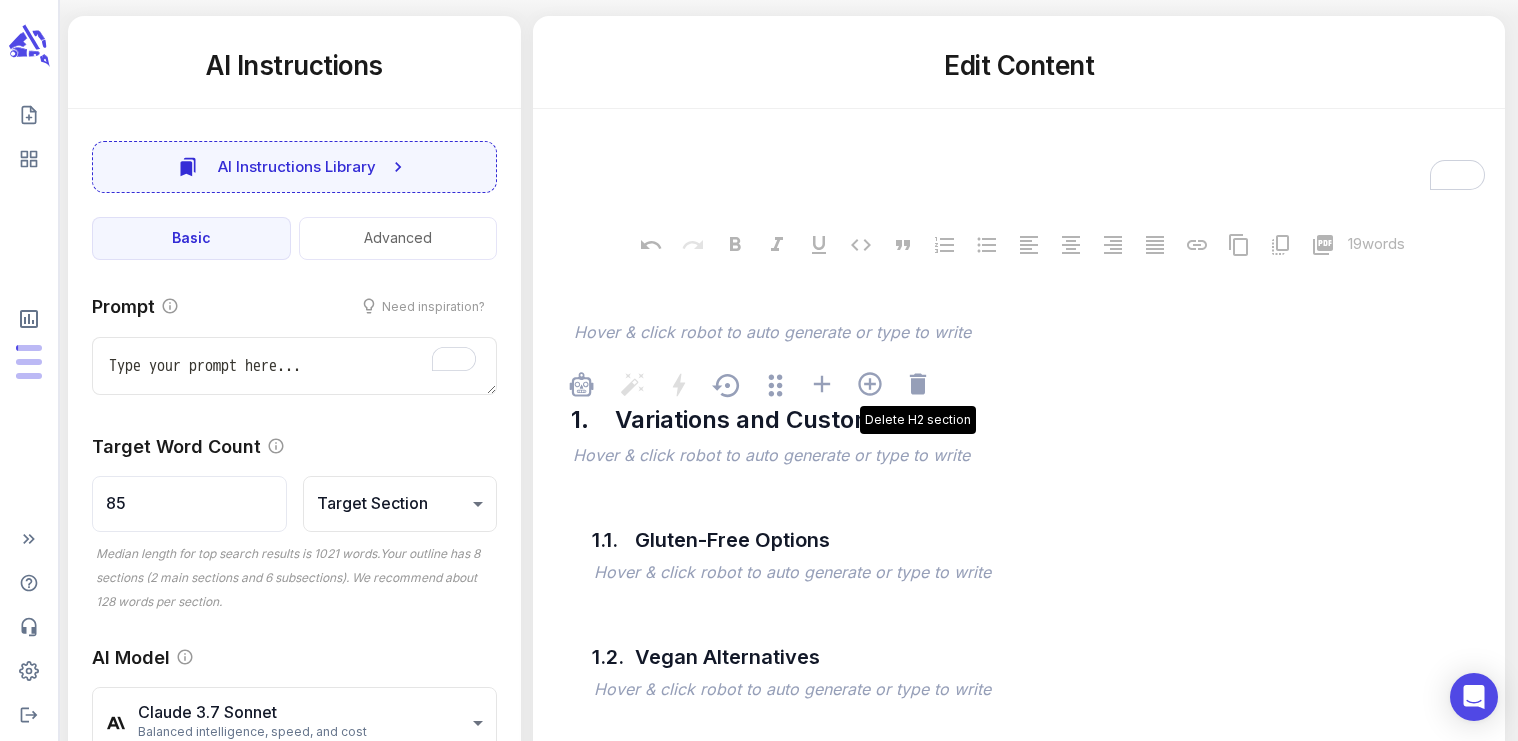 type on "x" 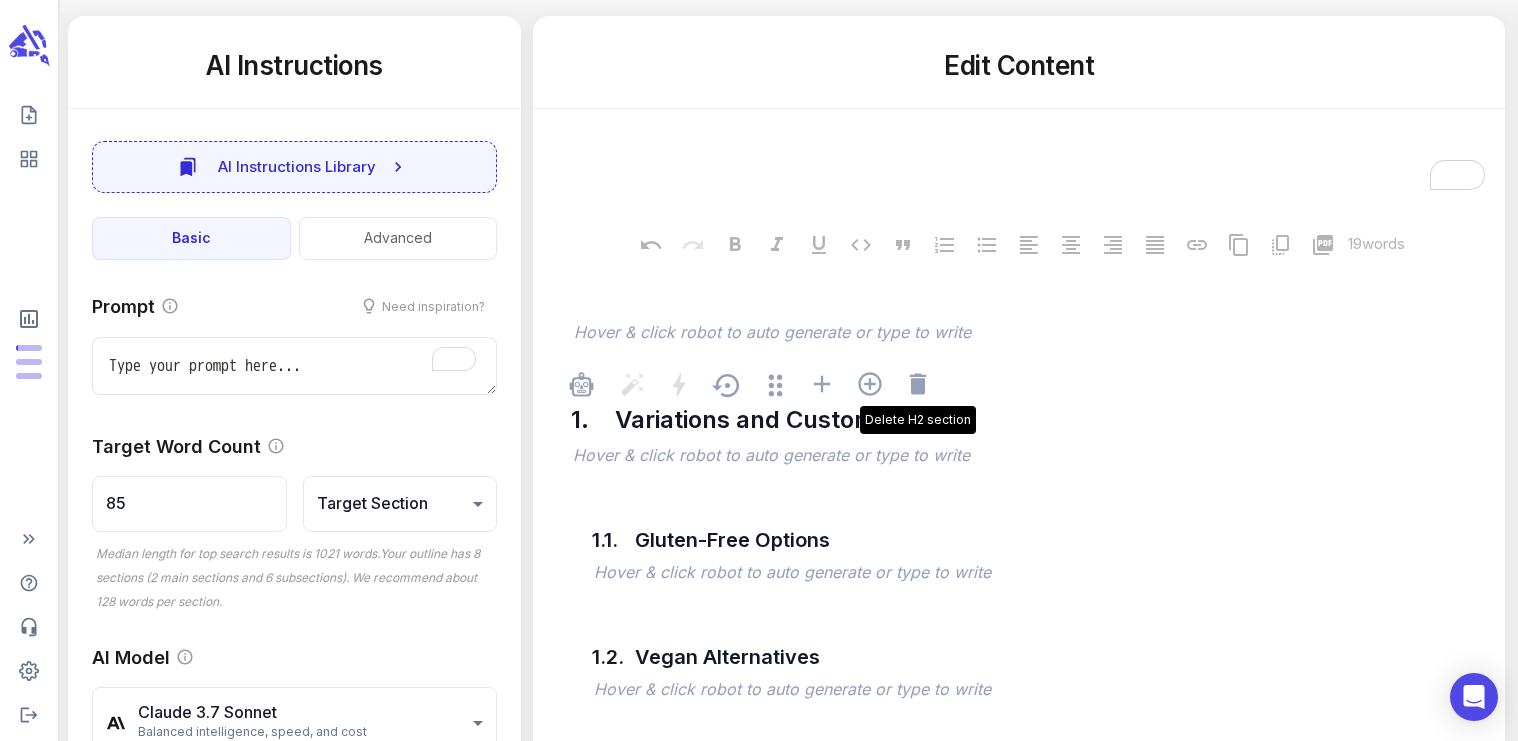 type on "128" 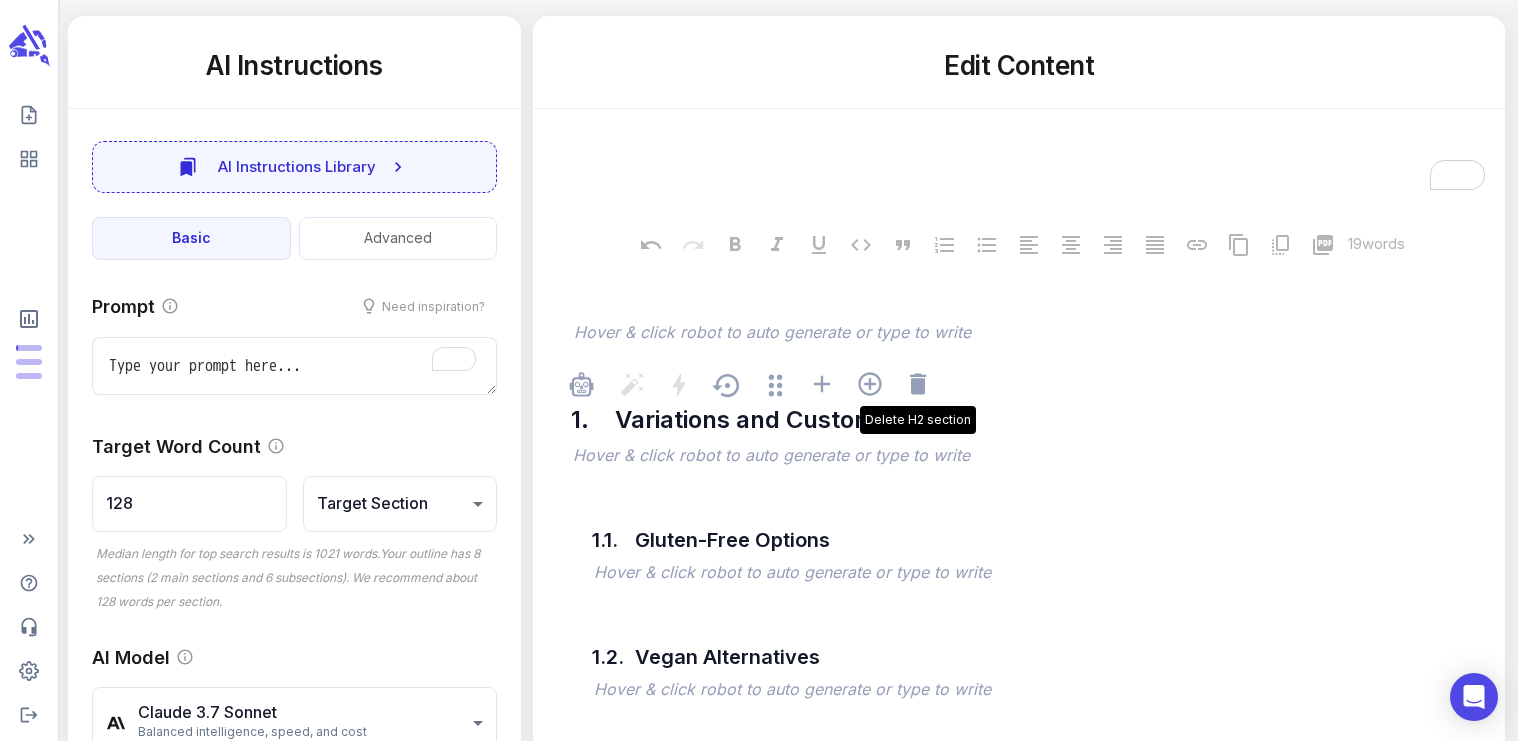 click 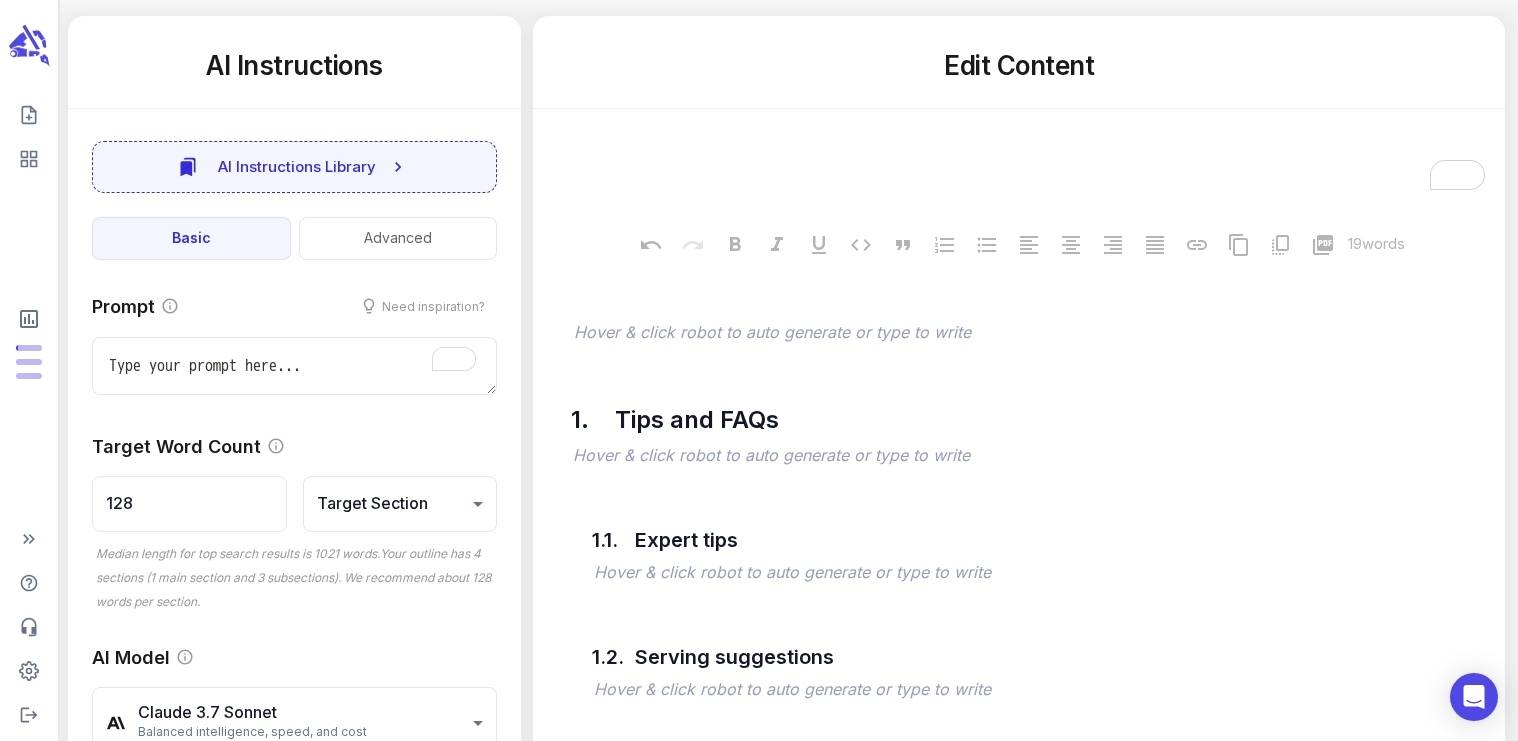 click 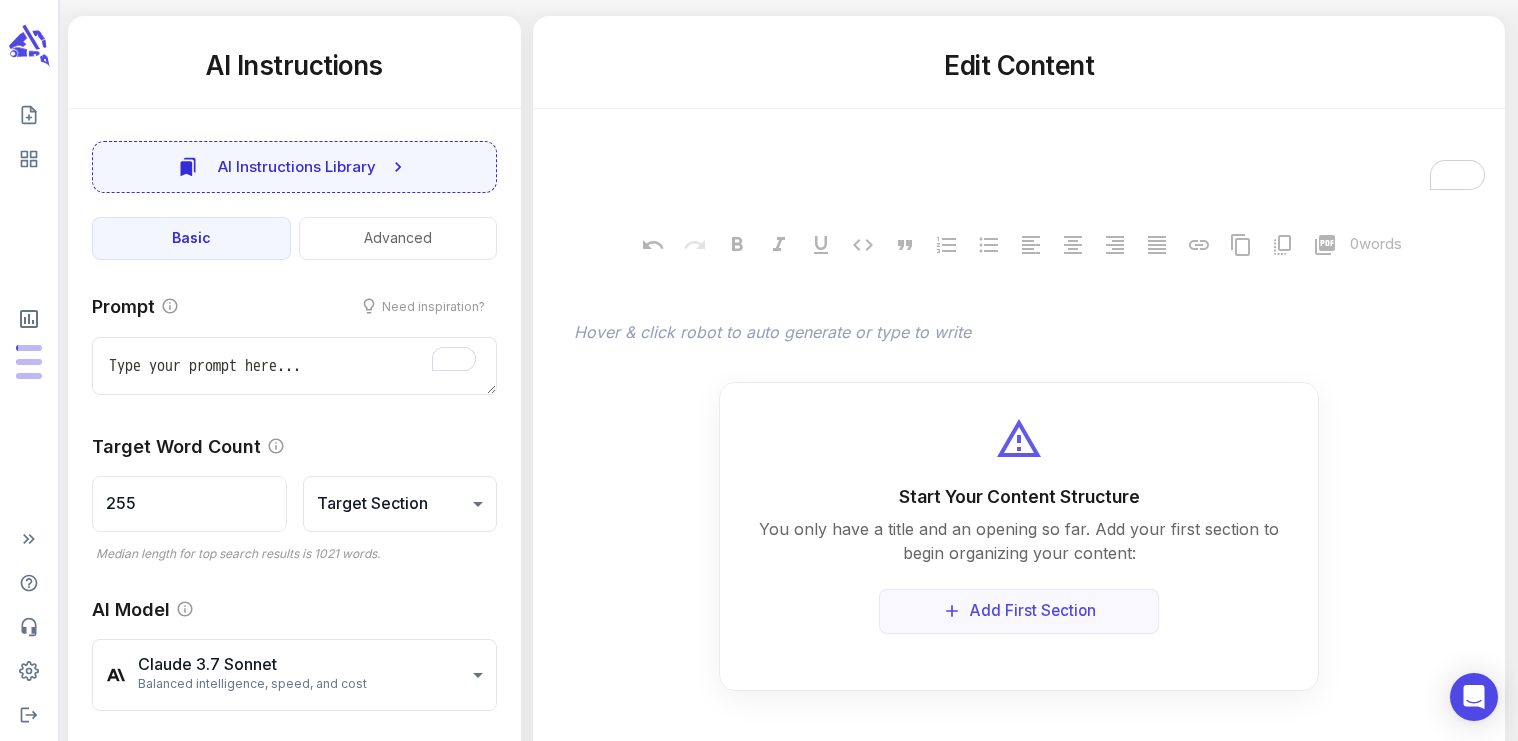 click on "x 0 words ﻿ Hover & click robot to auto generate or type to write Start Your Content Structure You only have a title and an opening so far. Add your first section to begin organizing your content: Add First Section" at bounding box center (1019, 400) 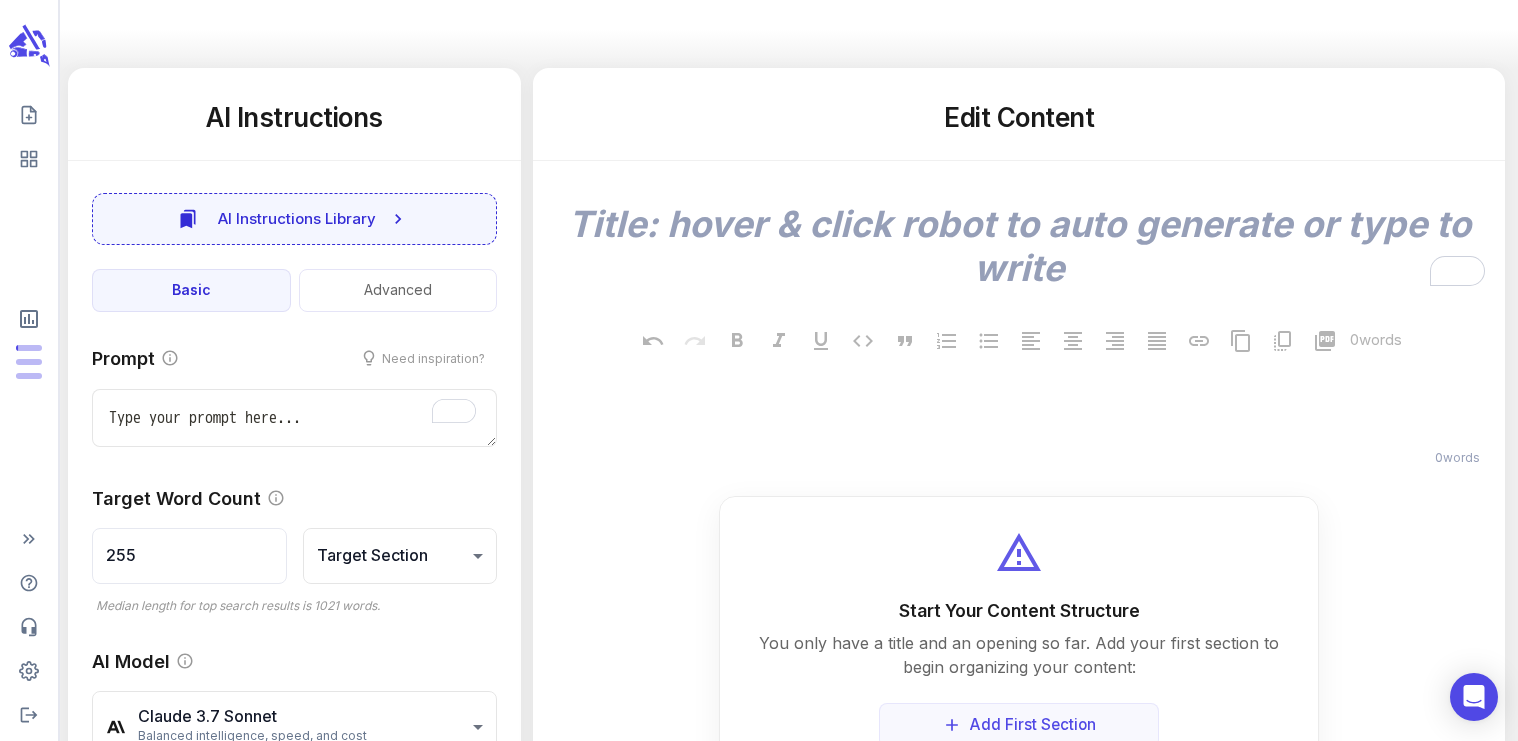 scroll, scrollTop: 217, scrollLeft: 0, axis: vertical 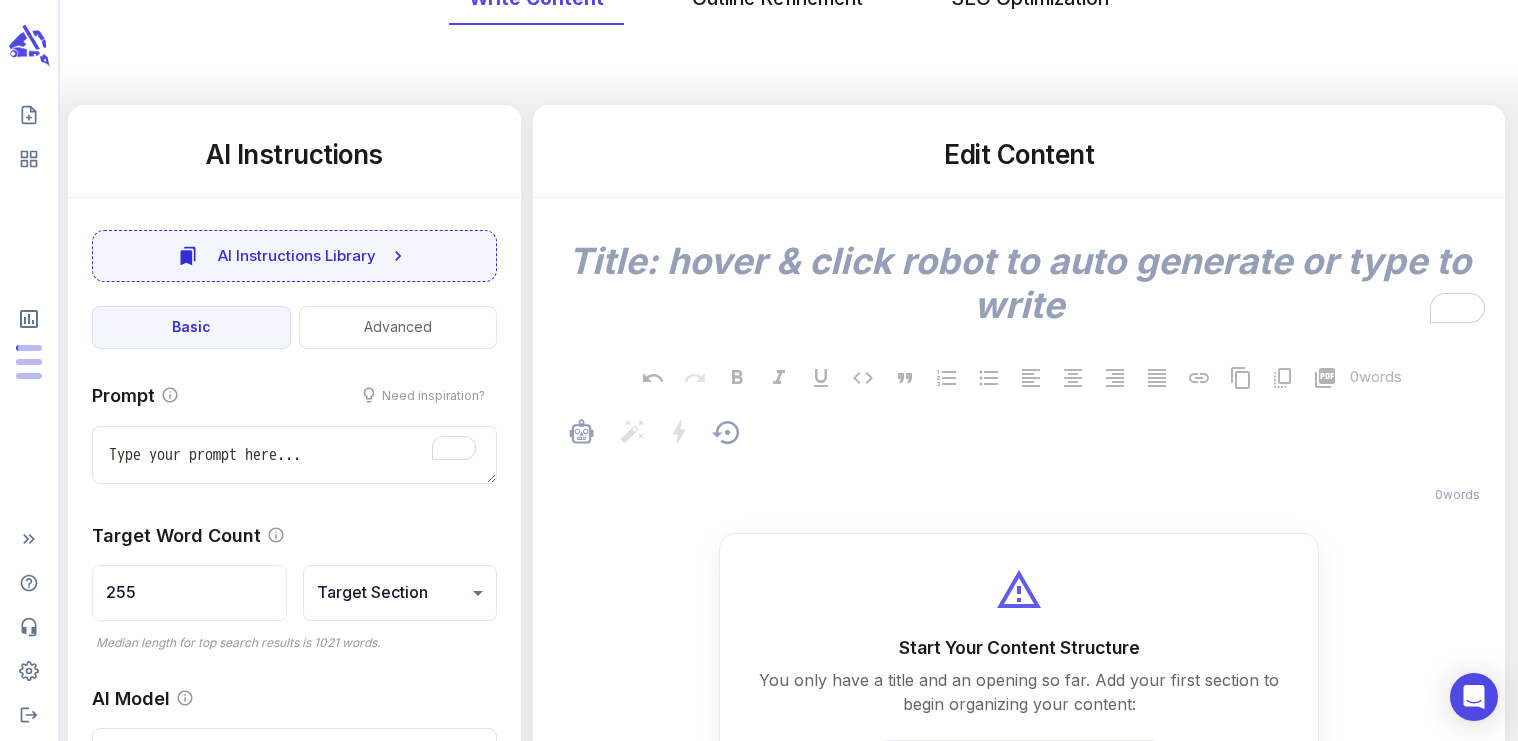 click on "﻿ 0  words" at bounding box center (1029, 476) 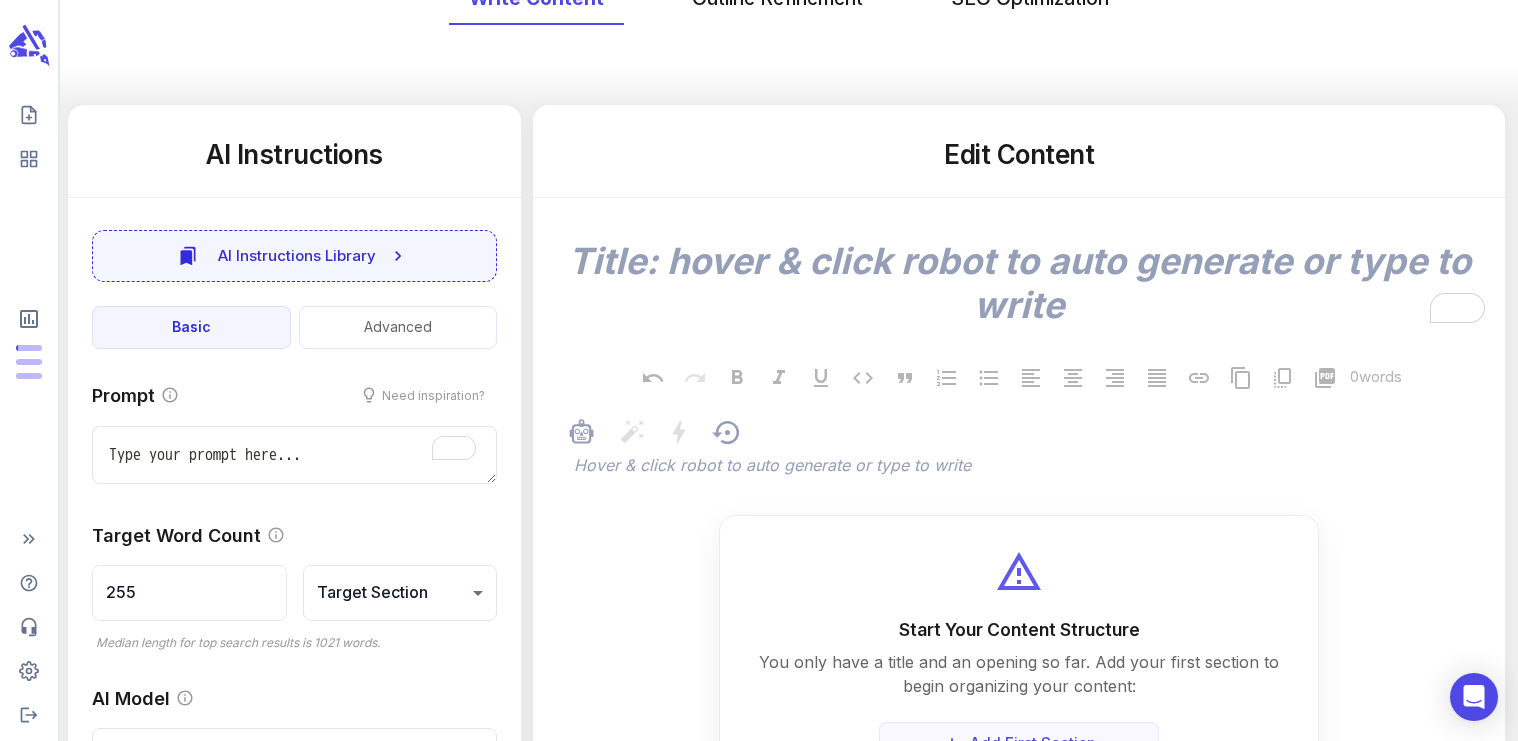 click on "﻿" at bounding box center [1029, 467] 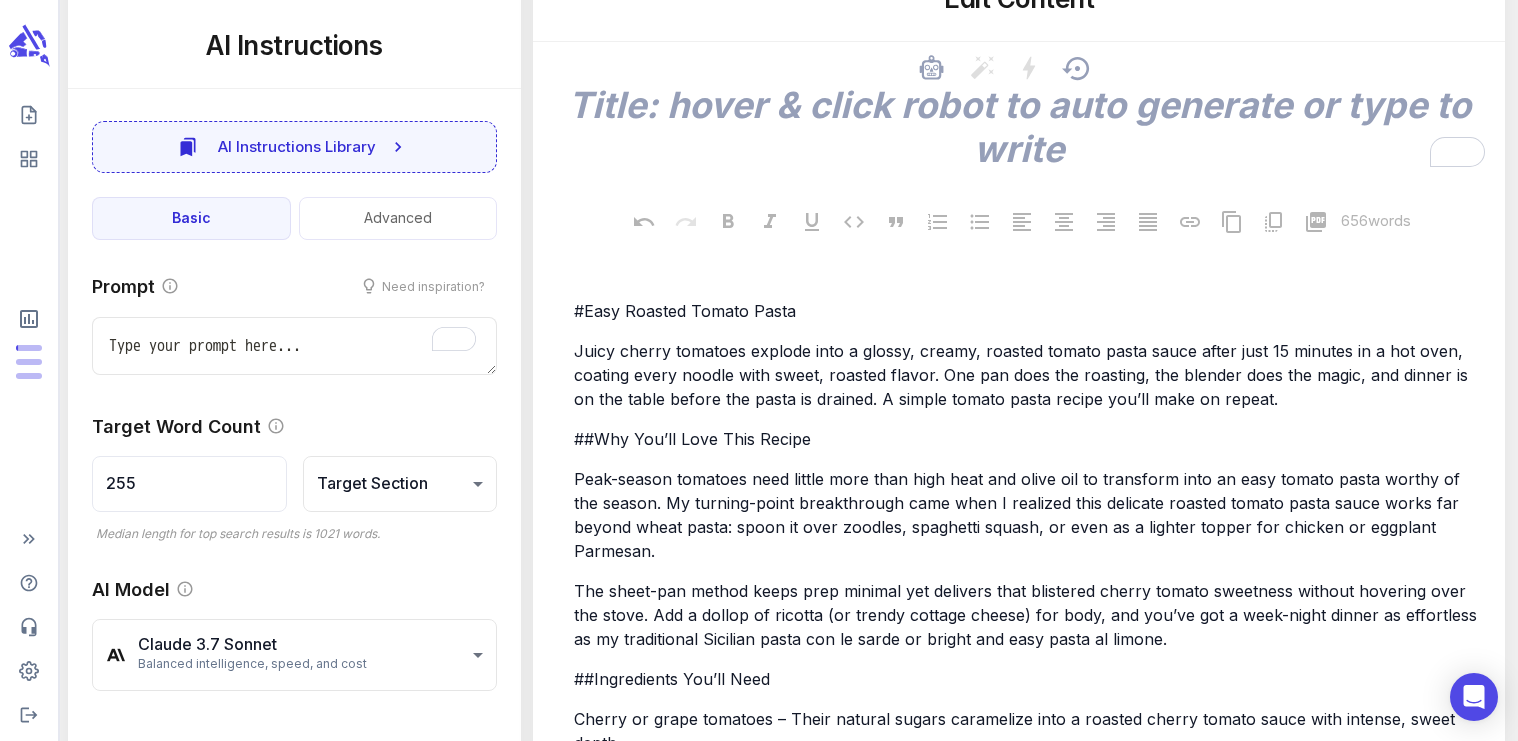 scroll, scrollTop: 405, scrollLeft: 0, axis: vertical 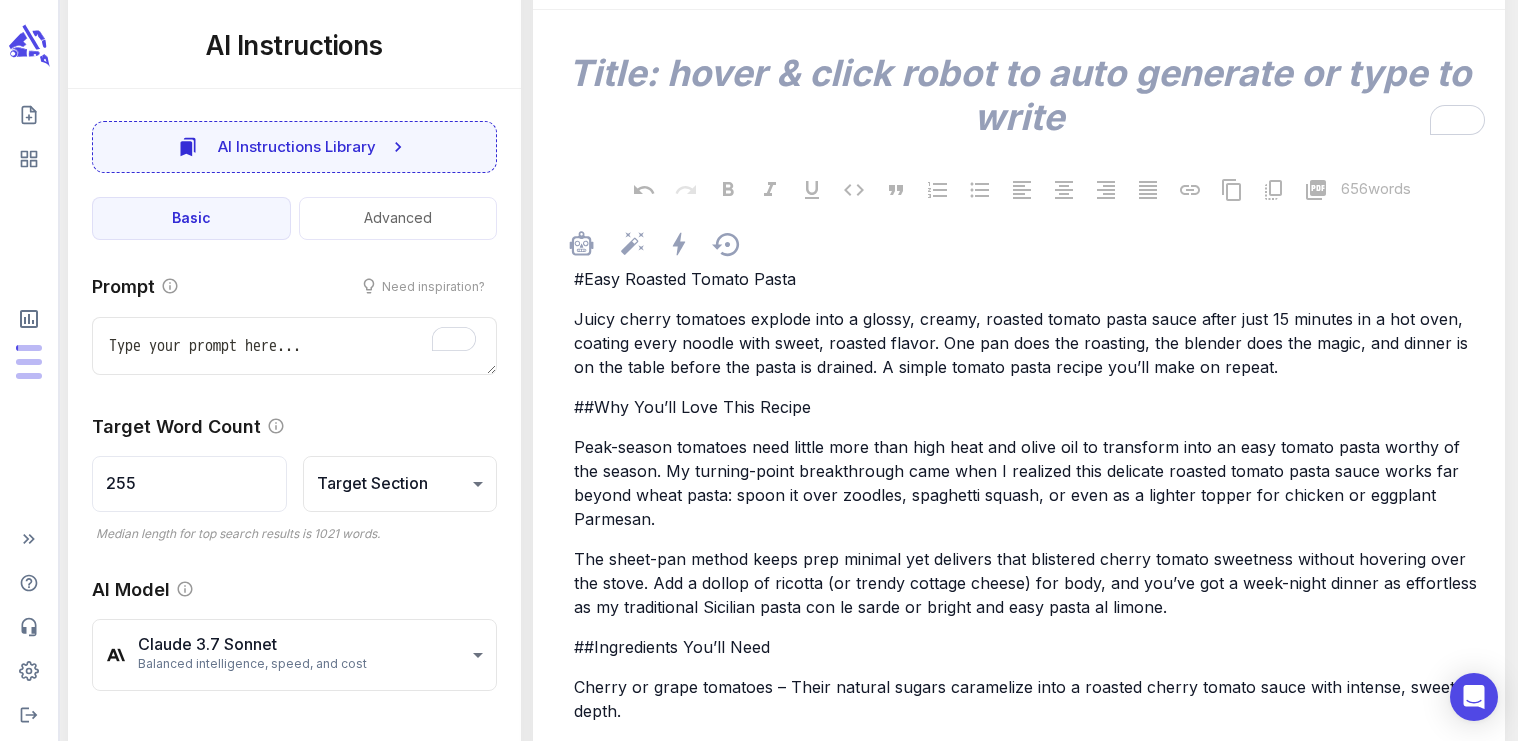 click on "#Easy Roasted Tomato Pasta" at bounding box center [685, 279] 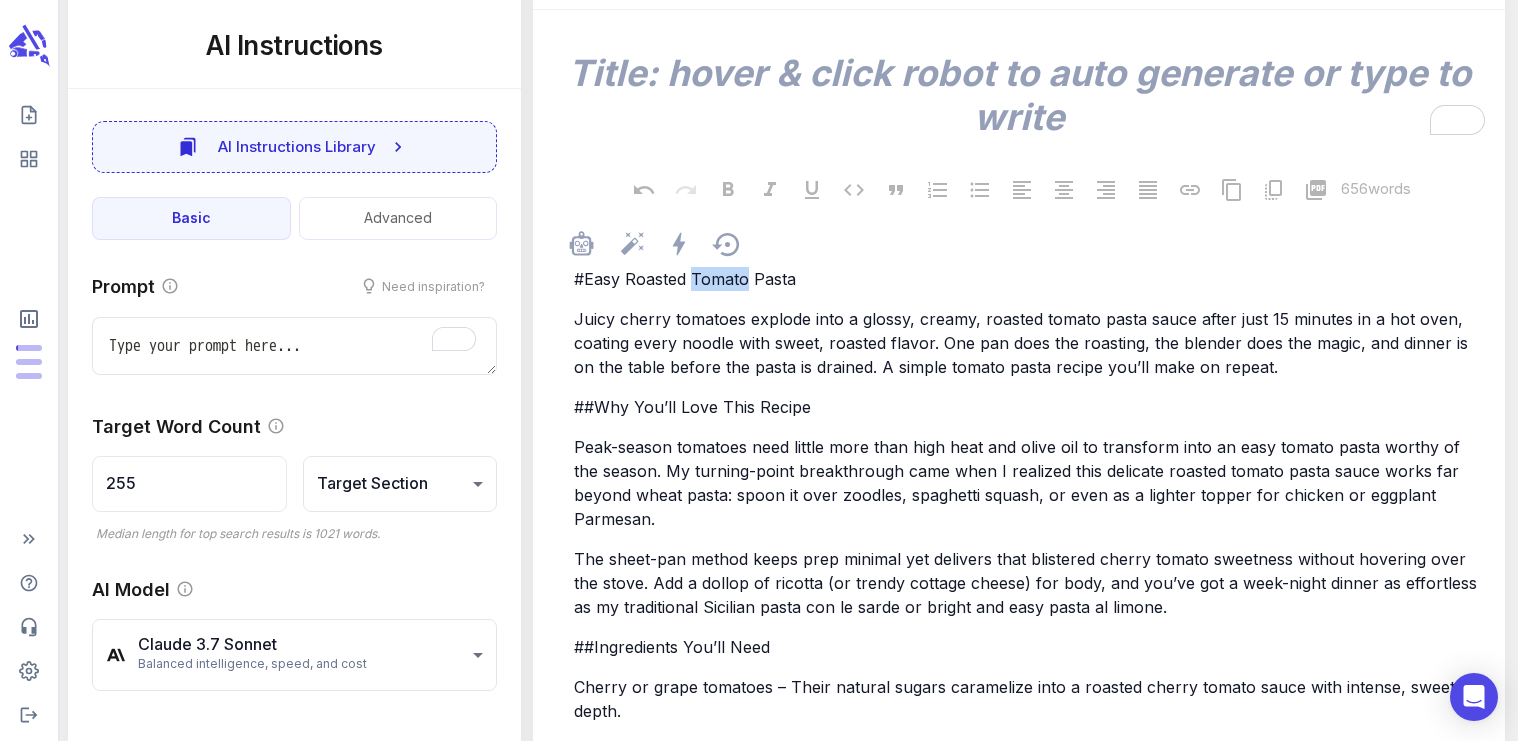 click on "#Easy Roasted Tomato Pasta" at bounding box center [685, 279] 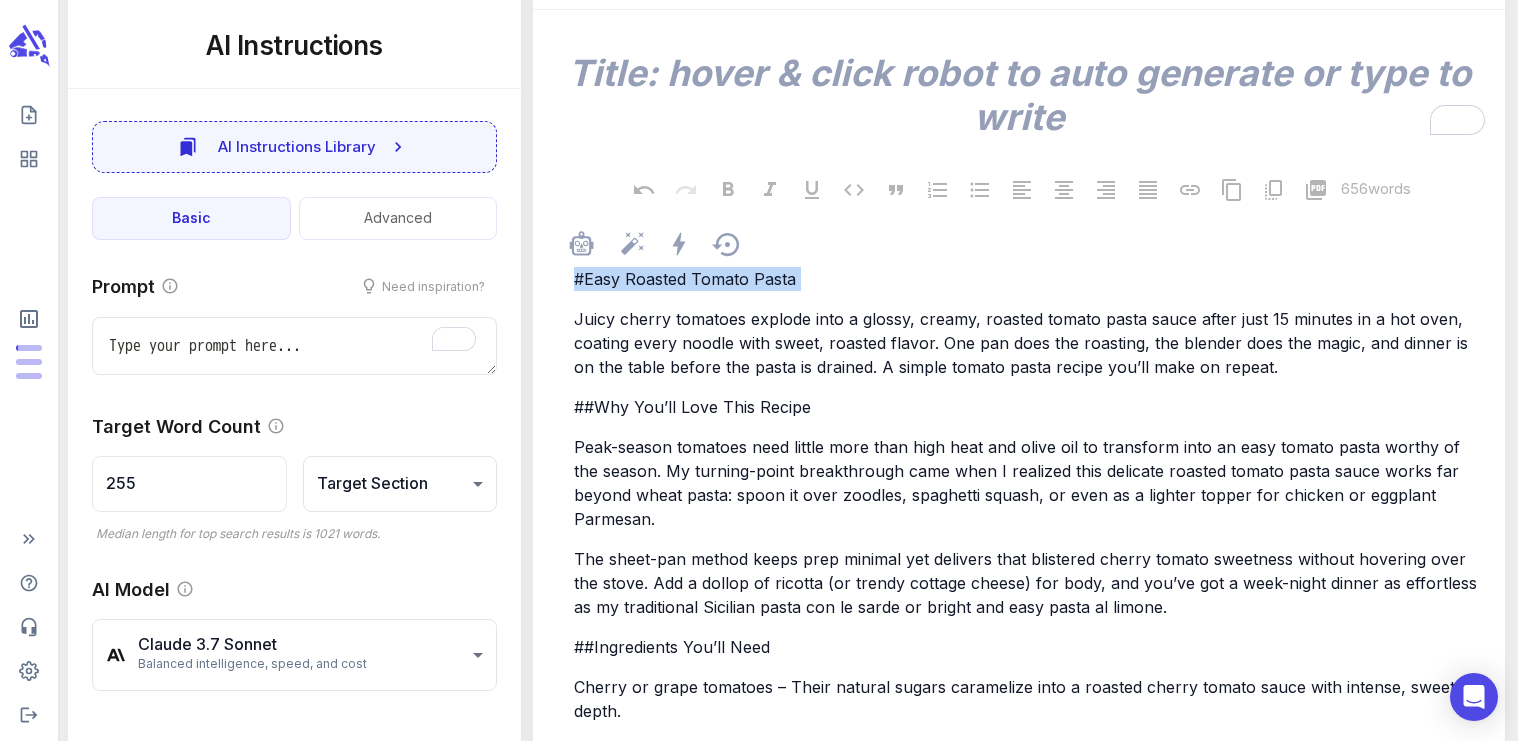 click on "#Easy Roasted Tomato Pasta" at bounding box center [685, 279] 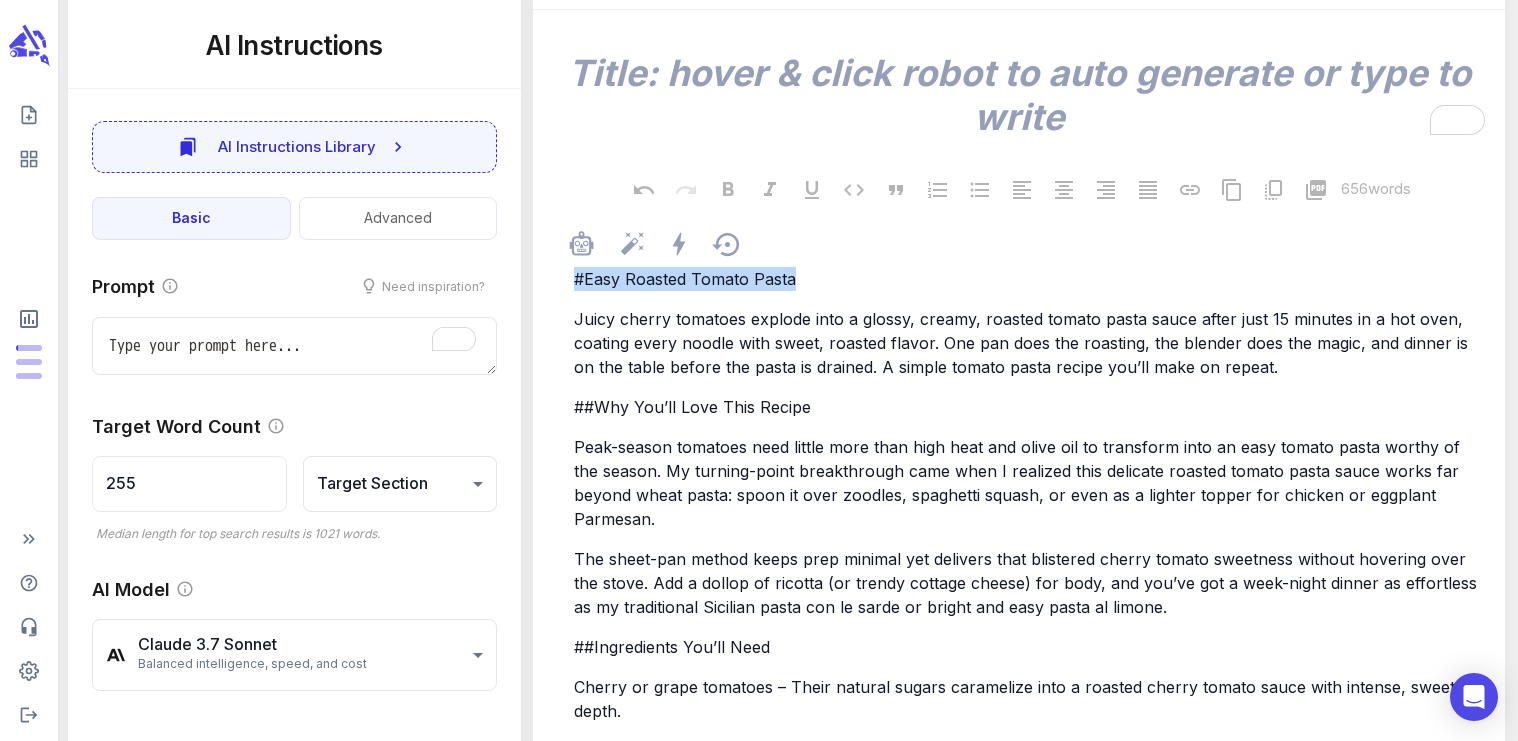 copy on "#Easy Roasted Tomato Pasta" 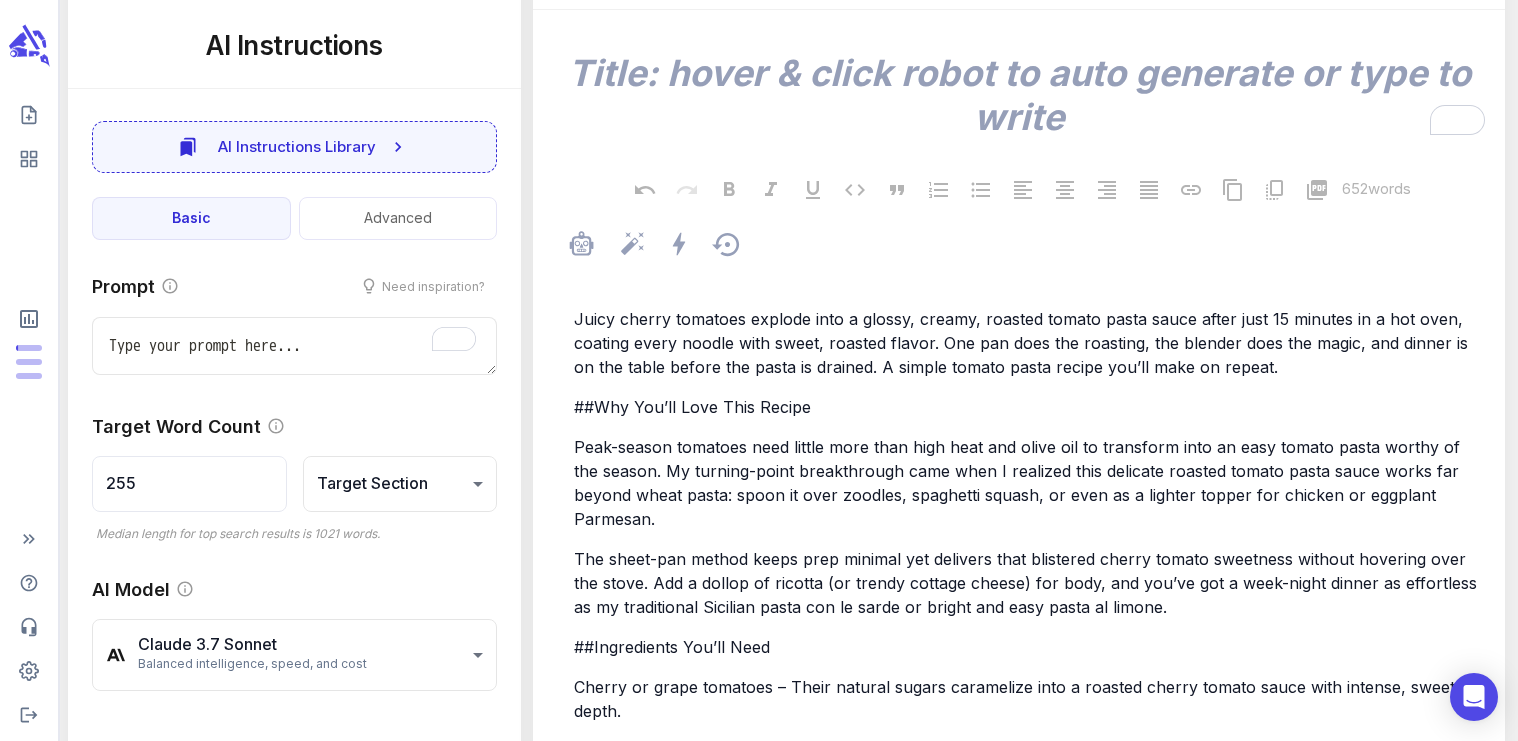 click on "Juicy cherry tomatoes explode into a glossy, creamy, roasted tomato pasta sauce after just 15 minutes in a hot oven, coating every noodle with sweet, roasted flavor. One pan does the roasting, the blender does the magic, and dinner is on the table before the pasta is drained. A simple tomato pasta recipe you’ll make on repeat." at bounding box center (1023, 343) 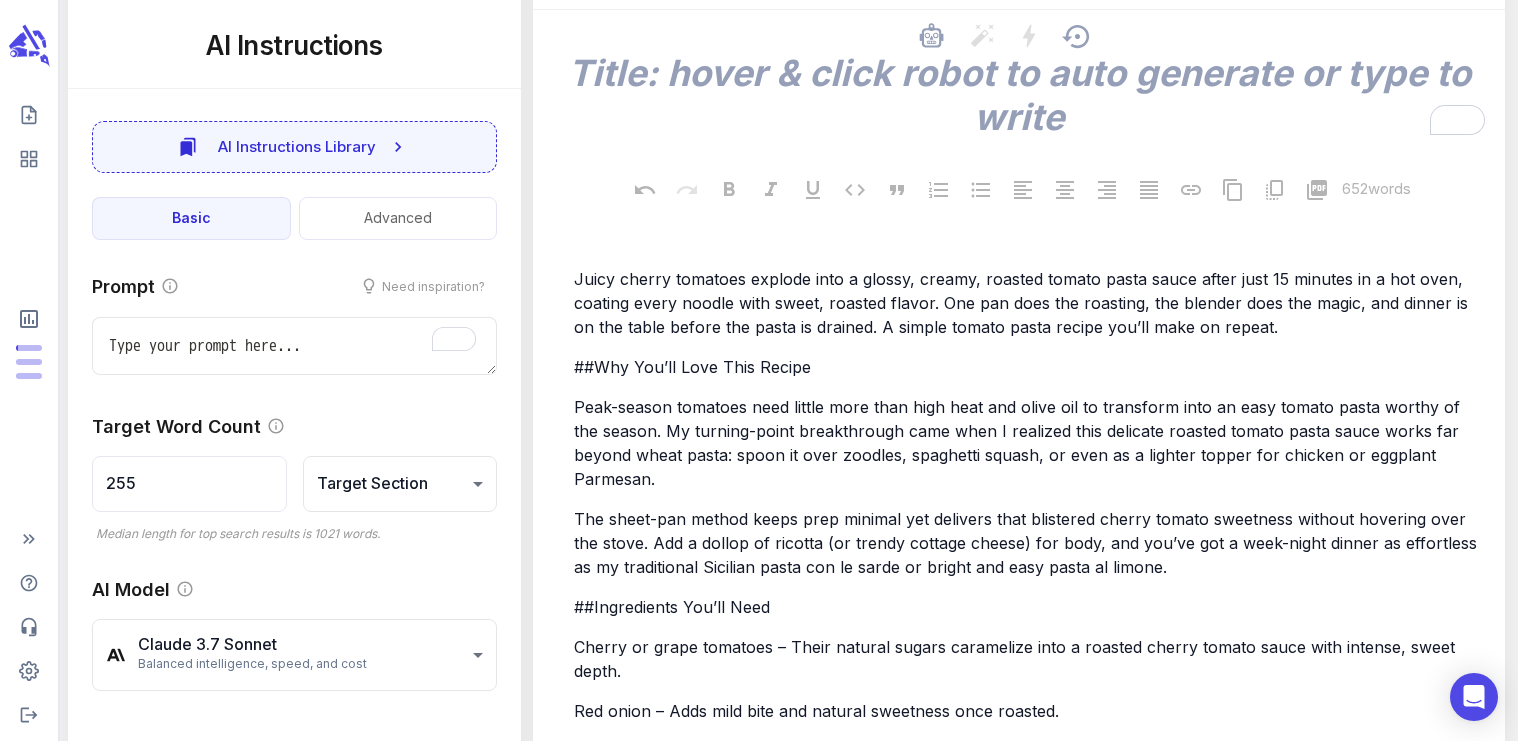 click at bounding box center (1019, 95) 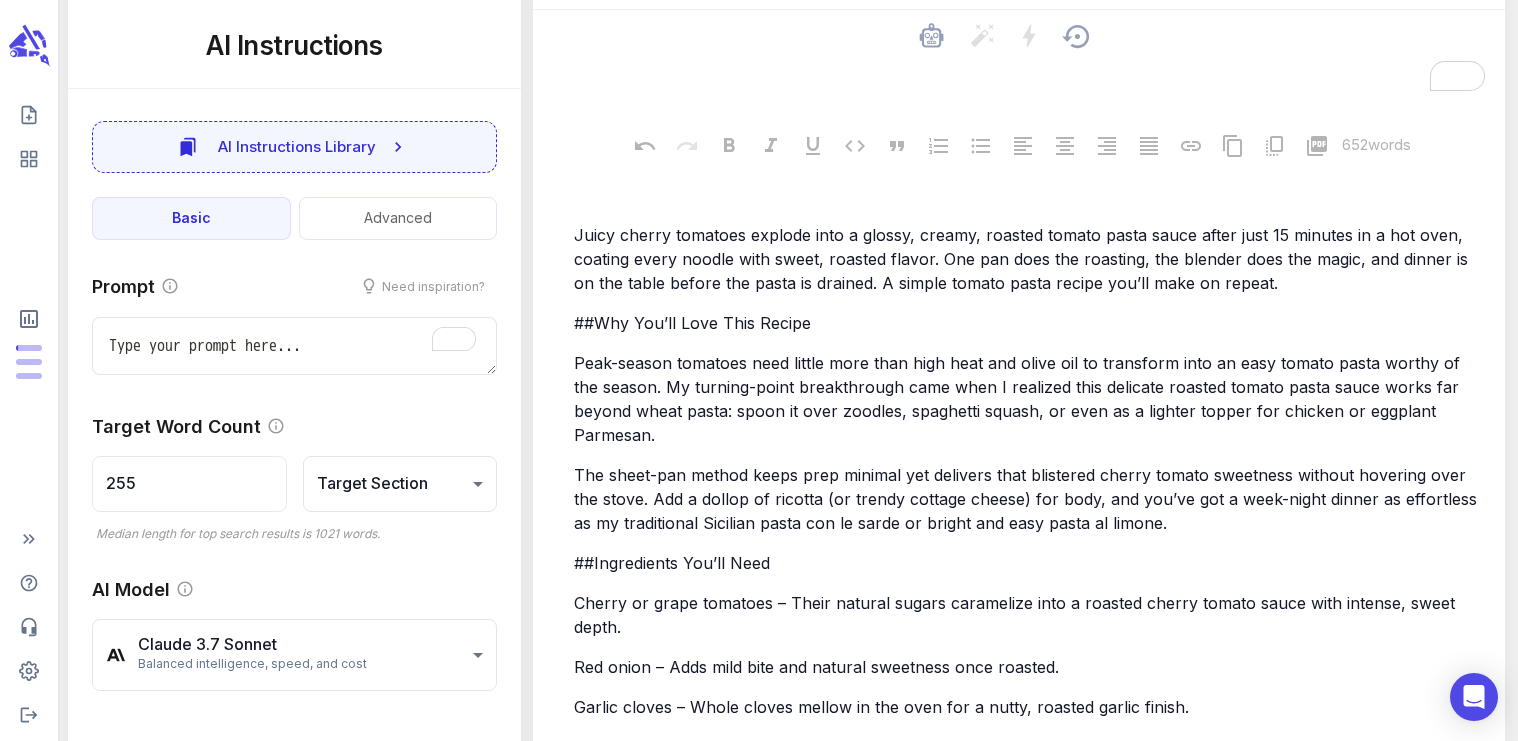 paste on "#Easy Roasted Tomato Pasta" 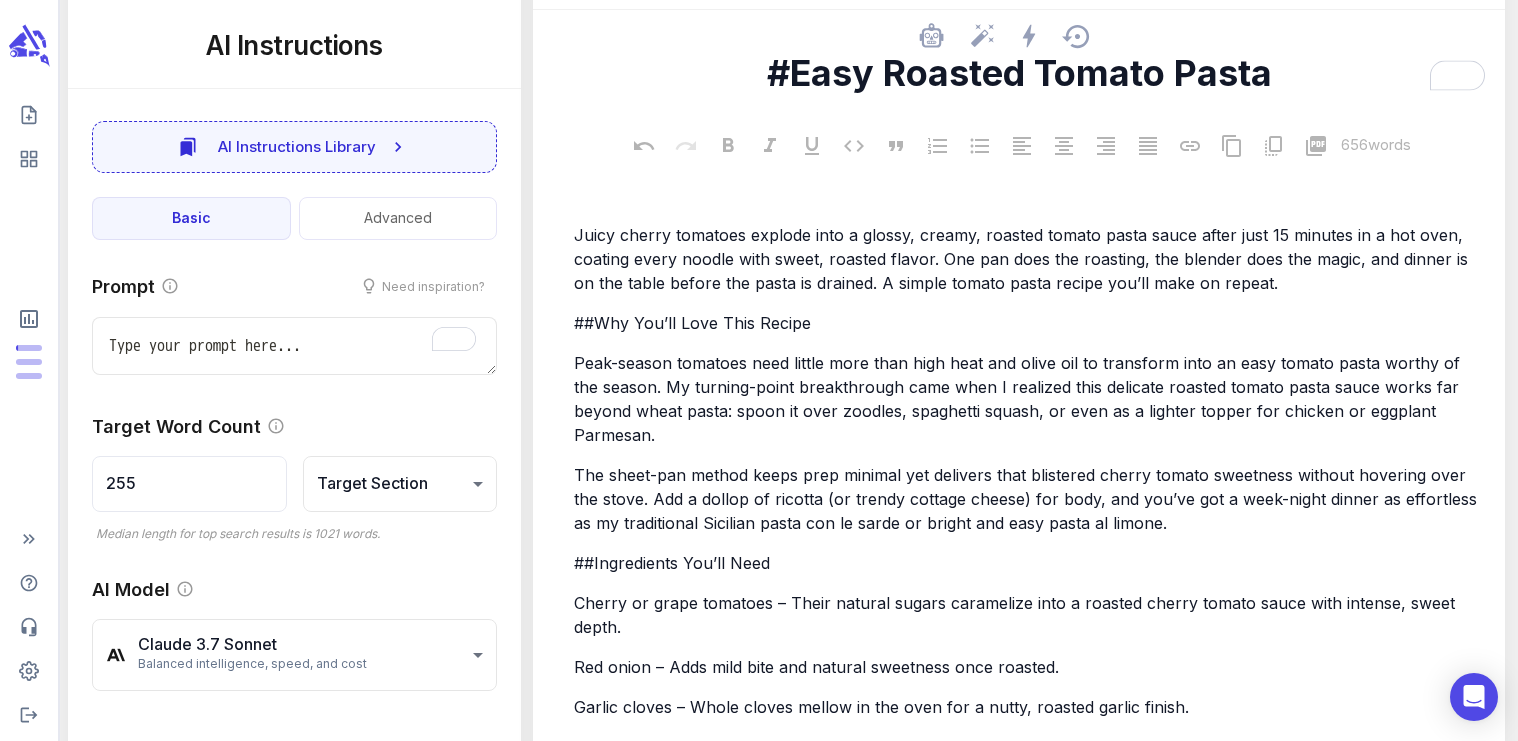 click on "#Easy Roasted Tomato Pasta" at bounding box center [1019, 73] 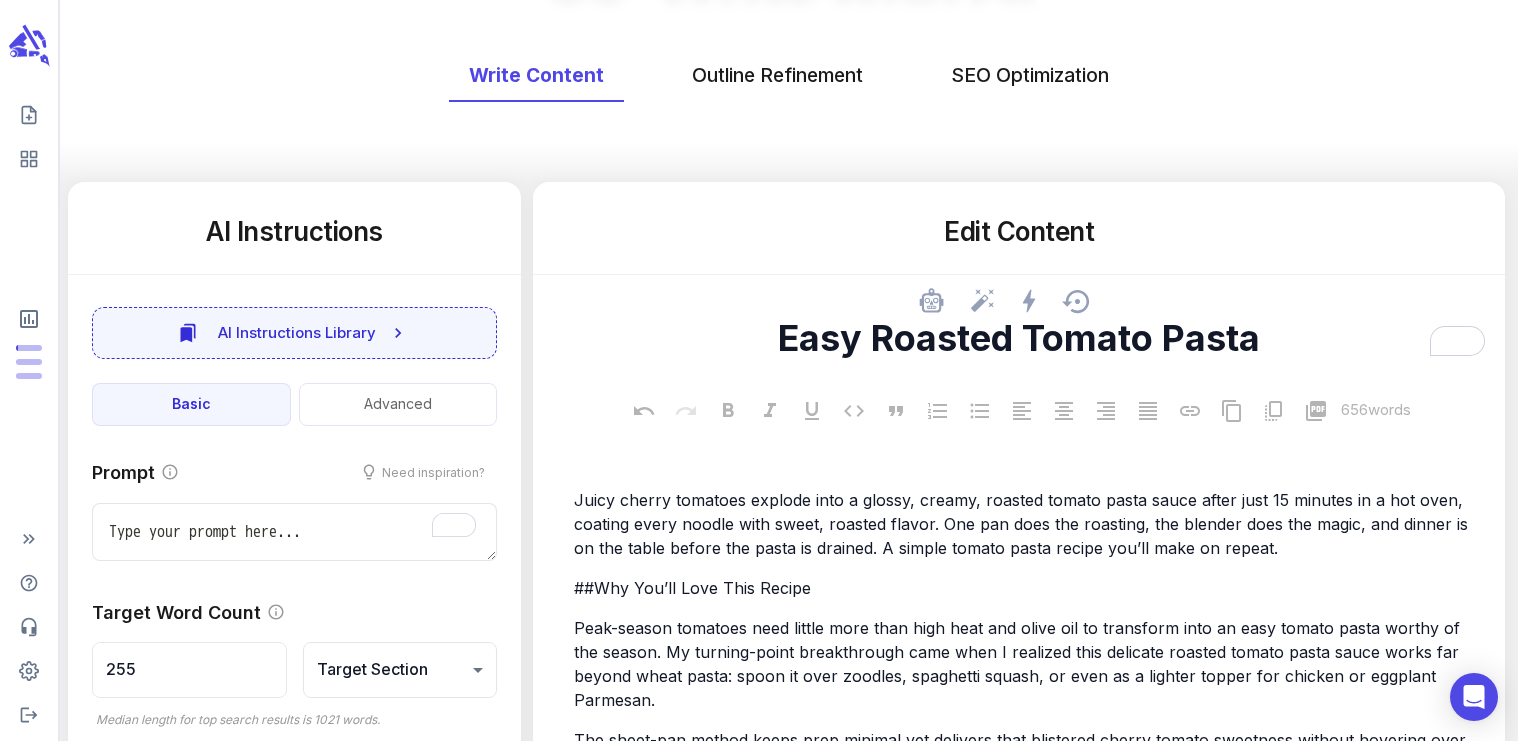 scroll, scrollTop: 131, scrollLeft: 0, axis: vertical 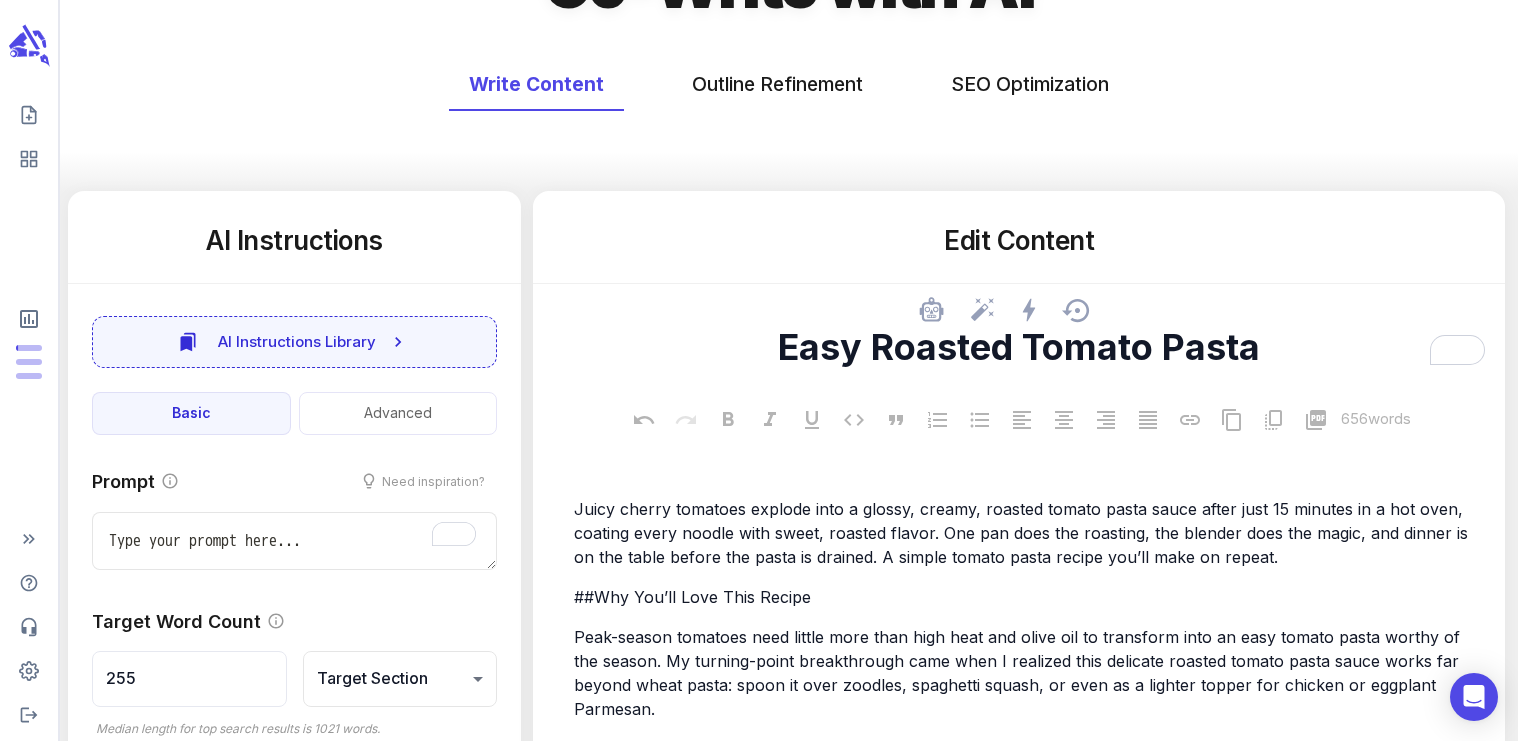 type on "x" 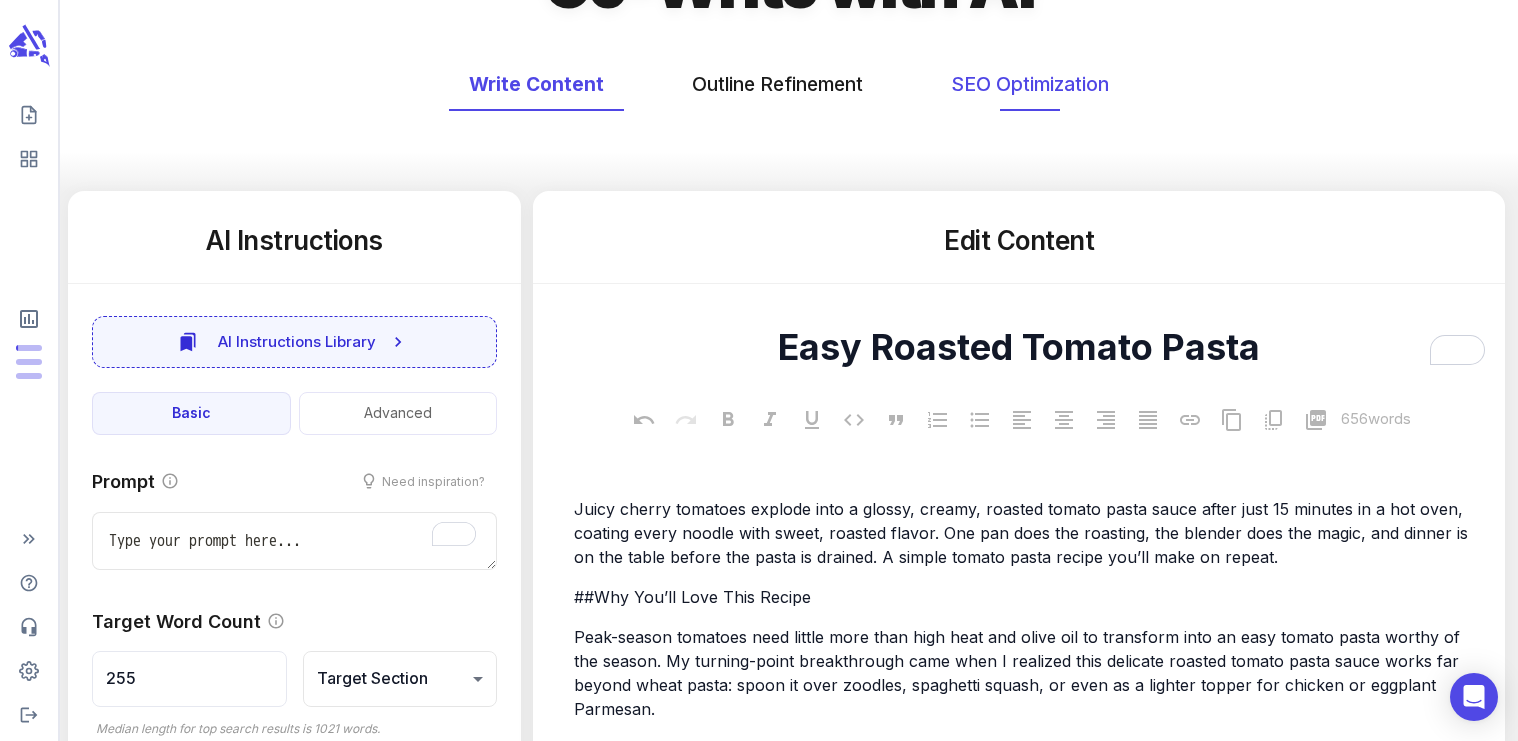 type on "Easy Roasted Tomato Pasta" 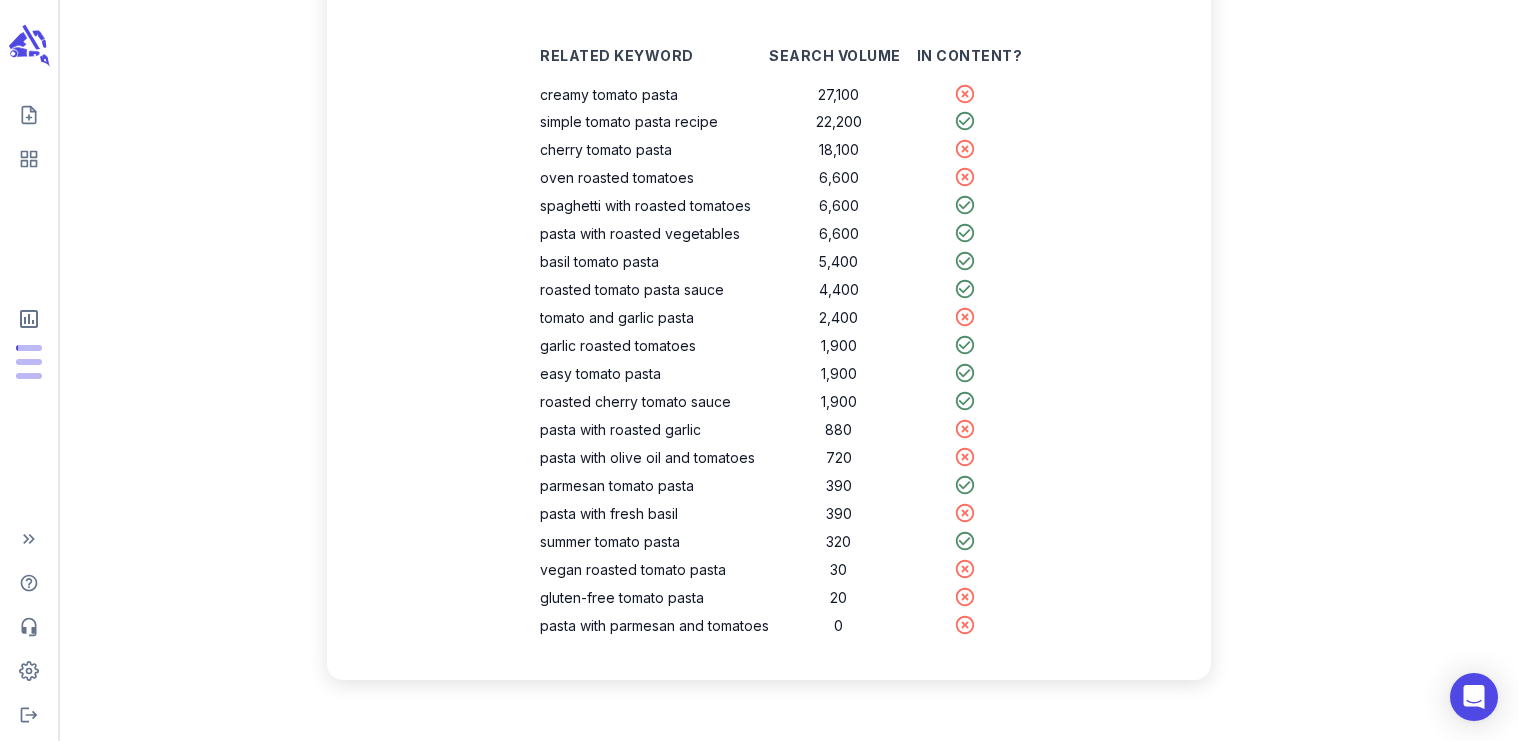 scroll, scrollTop: 409, scrollLeft: 0, axis: vertical 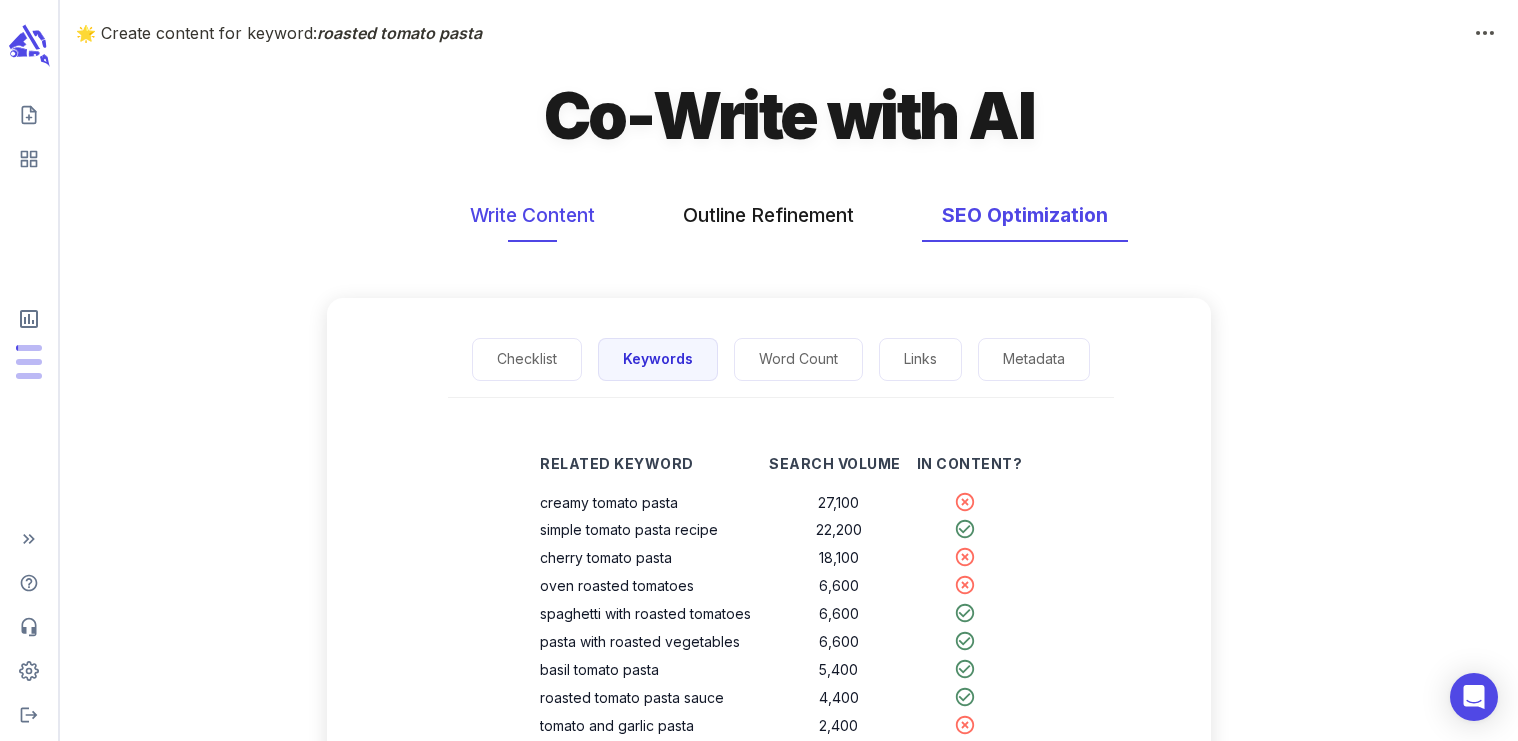 click on "Write Content" at bounding box center [532, 215] 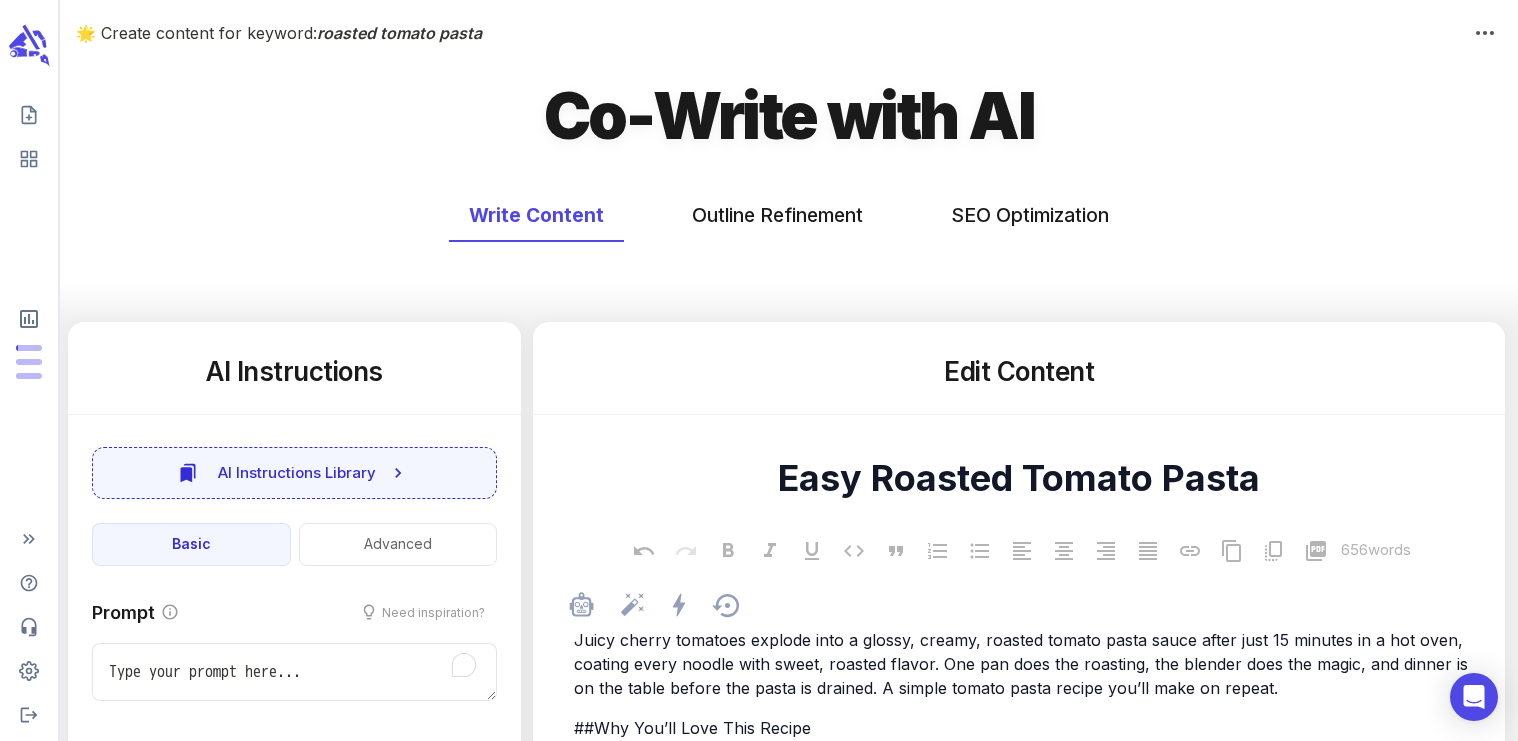 scroll, scrollTop: 188, scrollLeft: 0, axis: vertical 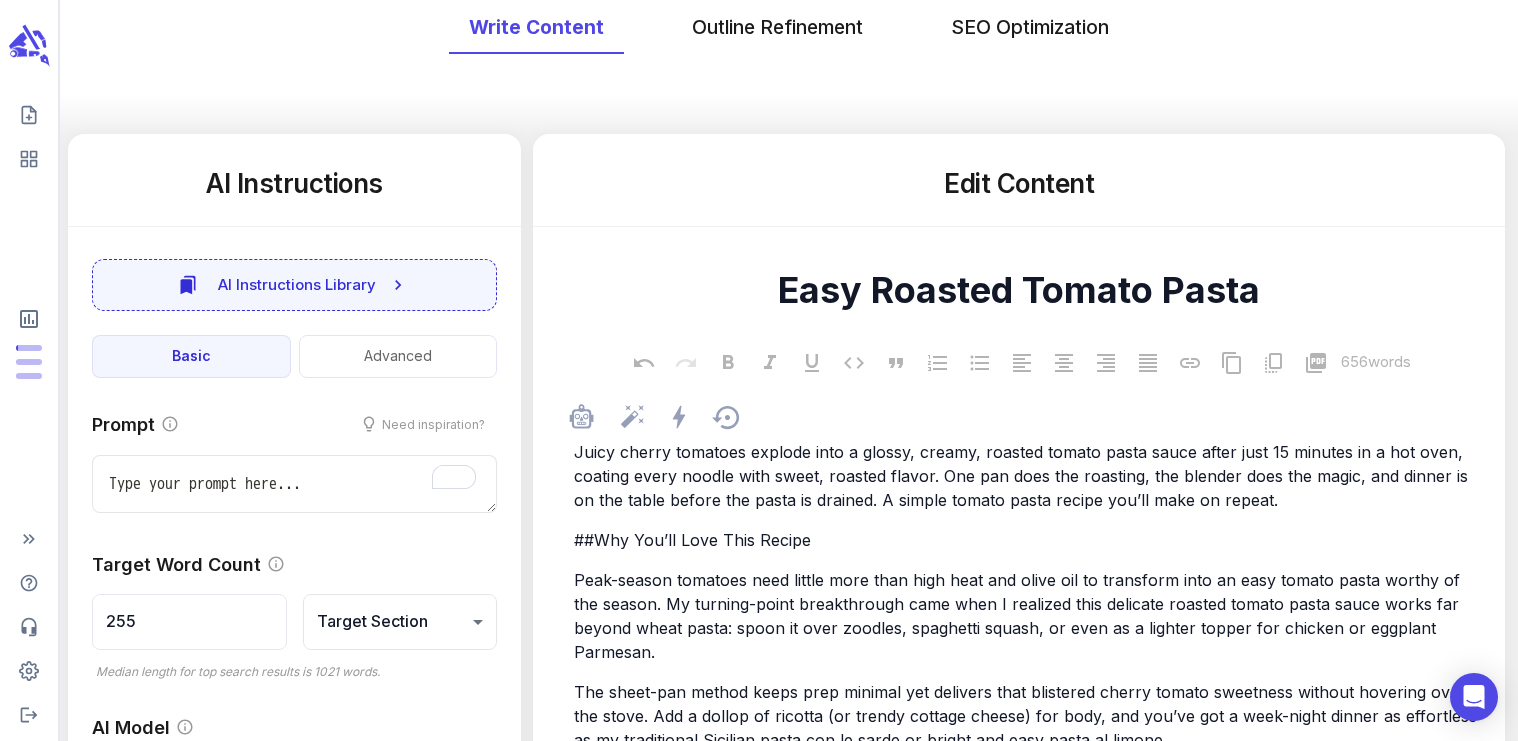 click on "The sheet-pan method keeps prep minimal yet delivers that blistered cherry tomato sweetness without hovering over the stove. Add a dollop of ricotta (or trendy cottage cheese) for body, and you’ve got a week-night dinner as effortless as my traditional Sicilian pasta con le sarde or bright and easy pasta al limone." at bounding box center (1028, 716) 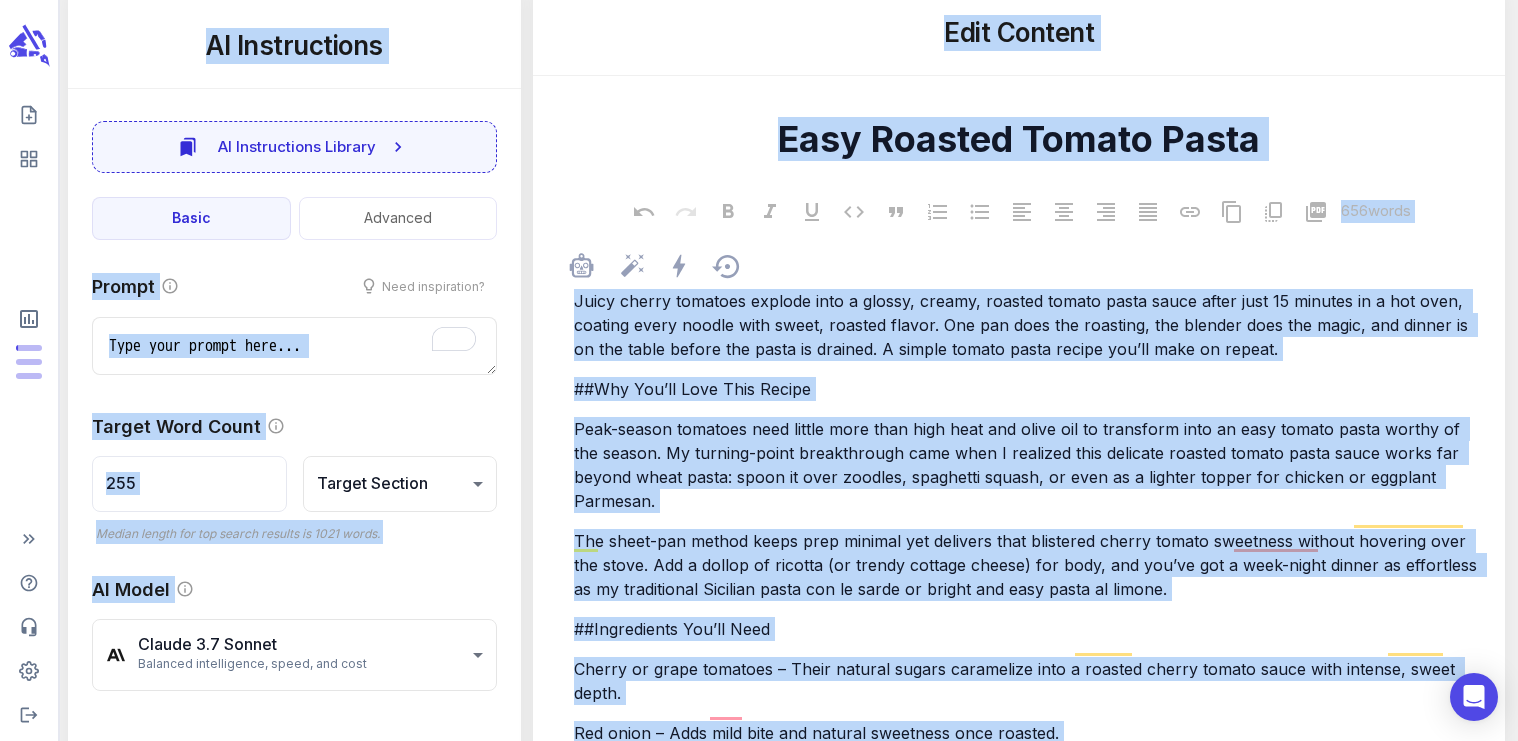 click on "Juicy cherry tomatoes explode into a glossy, creamy, roasted tomato pasta sauce after just 15 minutes in a hot oven, coating every noodle with sweet, roasted flavor. One pan does the roasting, the blender does the magic, and dinner is on the table before the pasta is drained. A simple tomato pasta recipe you’ll make on repeat." at bounding box center (1023, 325) 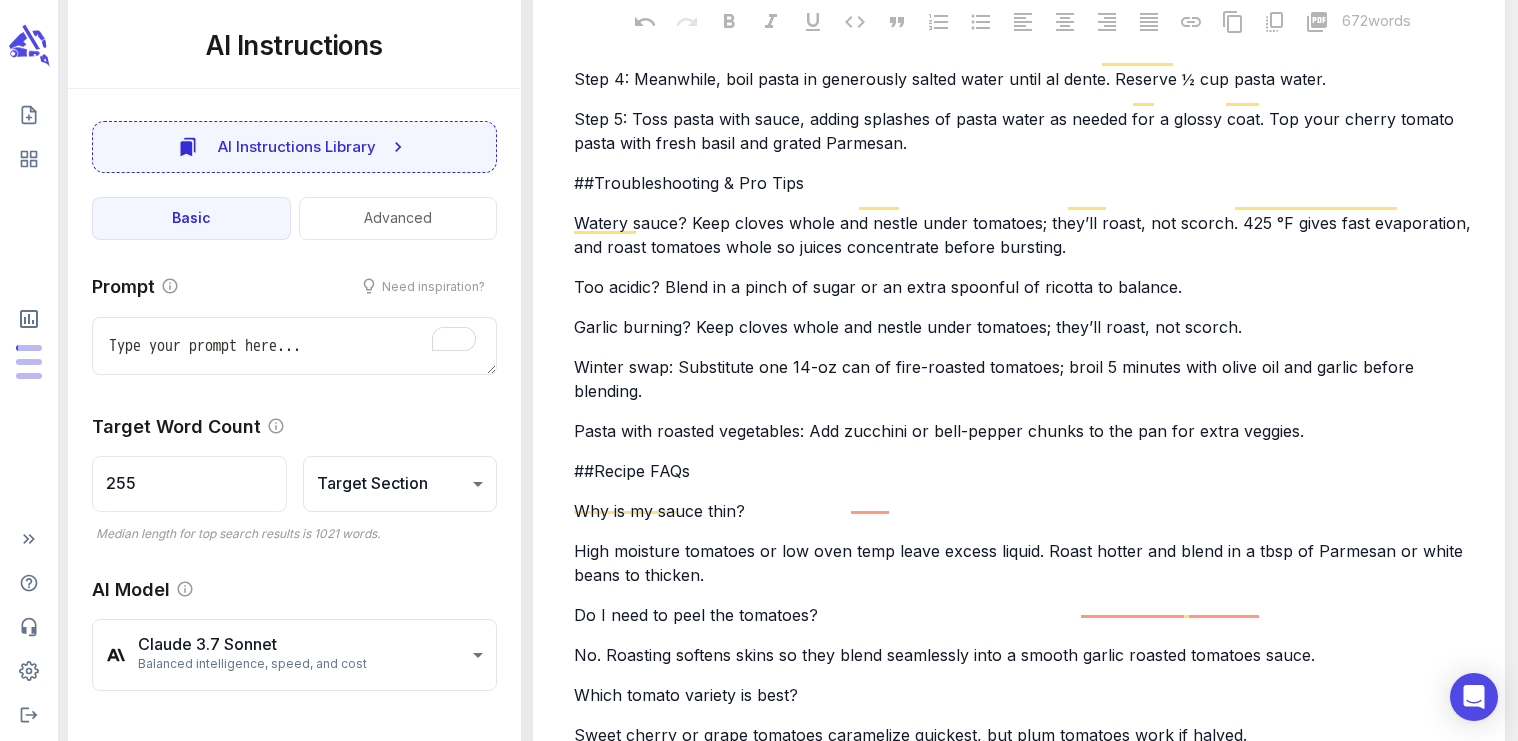 scroll, scrollTop: 0, scrollLeft: 0, axis: both 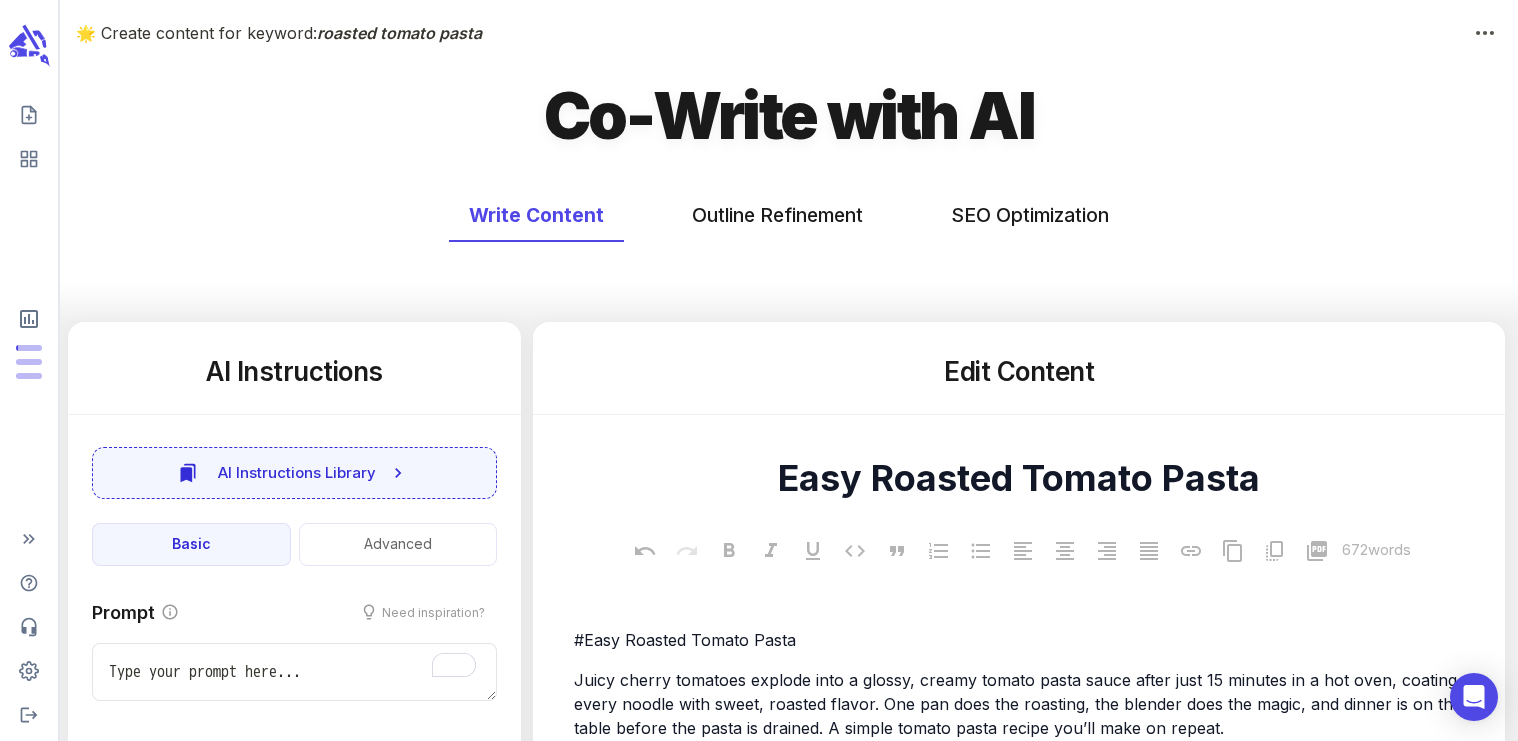 type on "x" 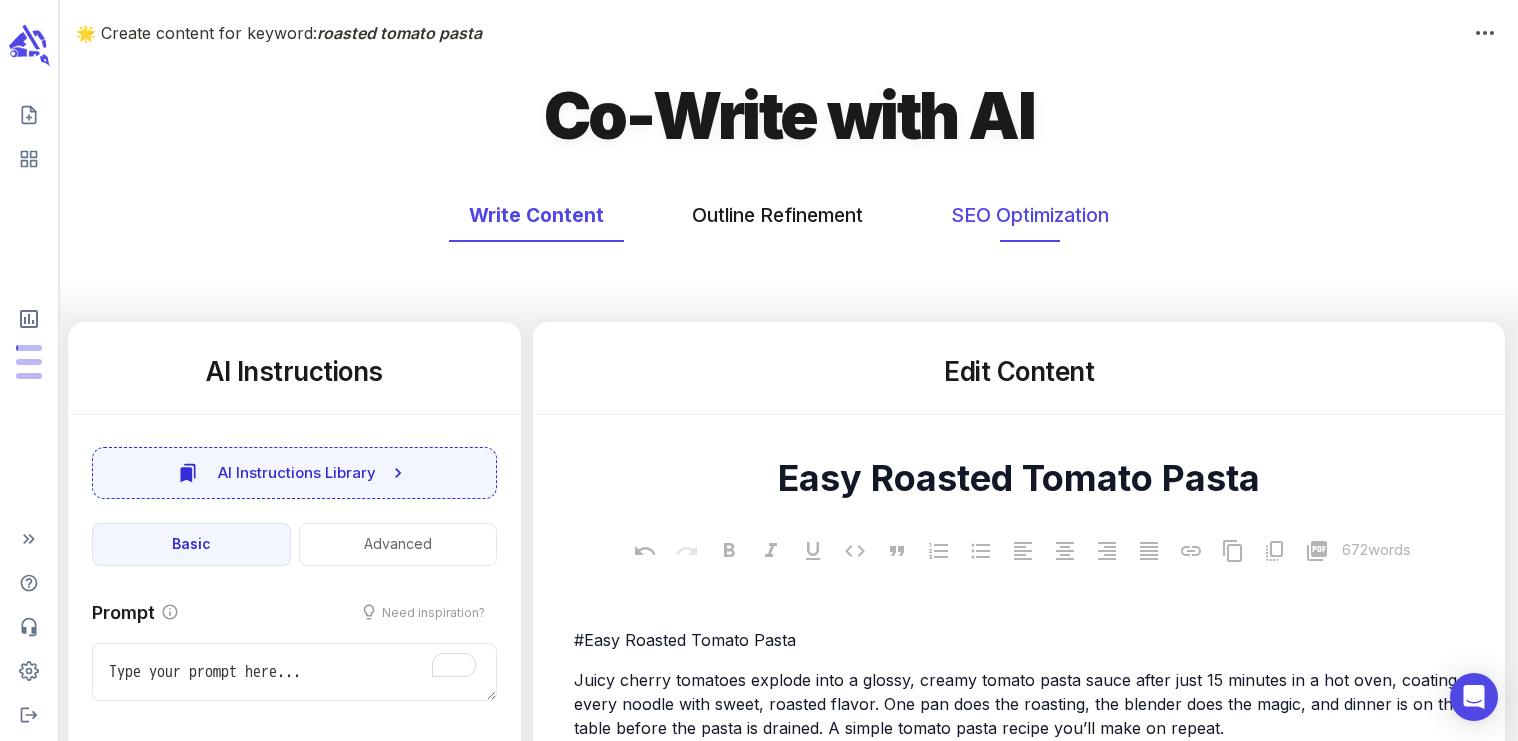click on "SEO Optimization" at bounding box center [1030, 215] 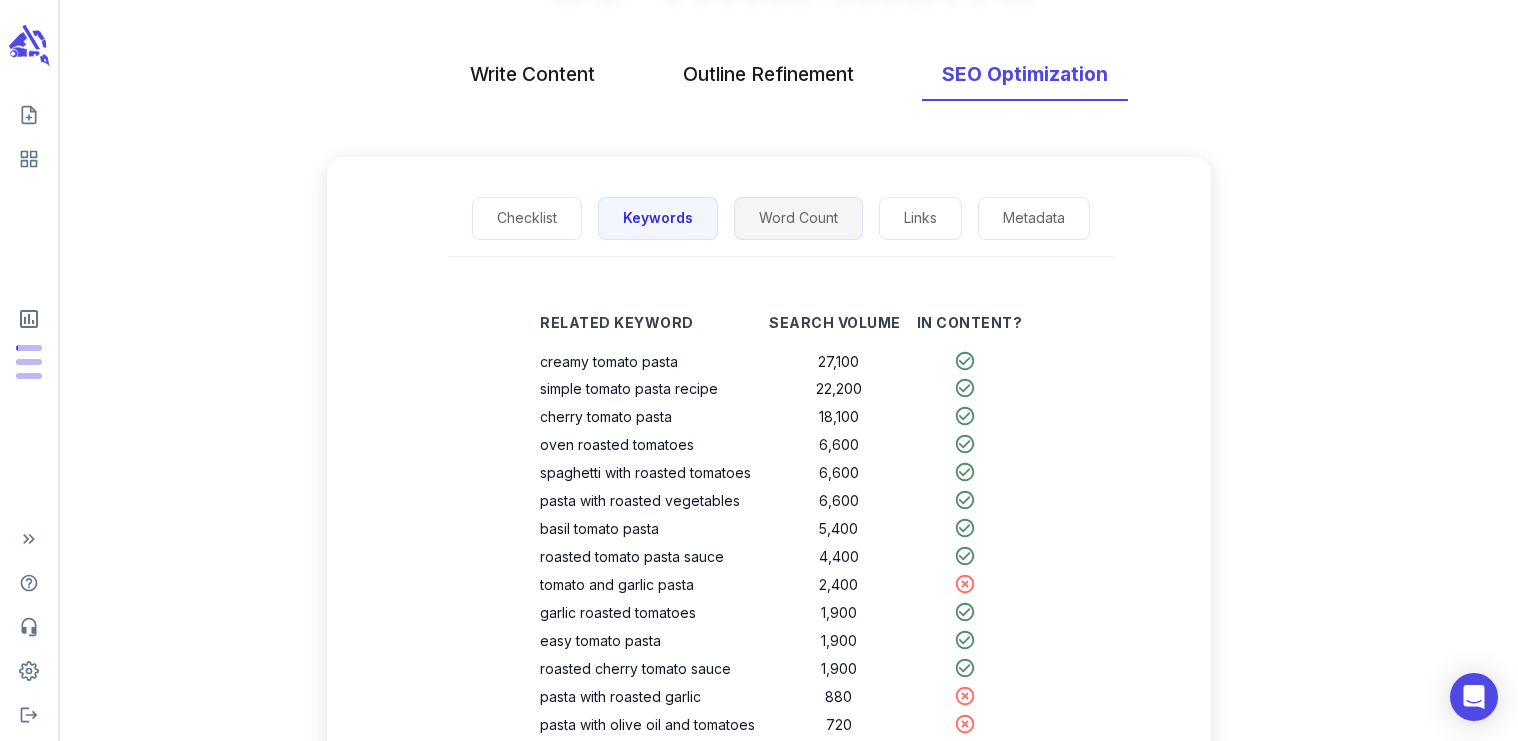 scroll, scrollTop: 103, scrollLeft: 0, axis: vertical 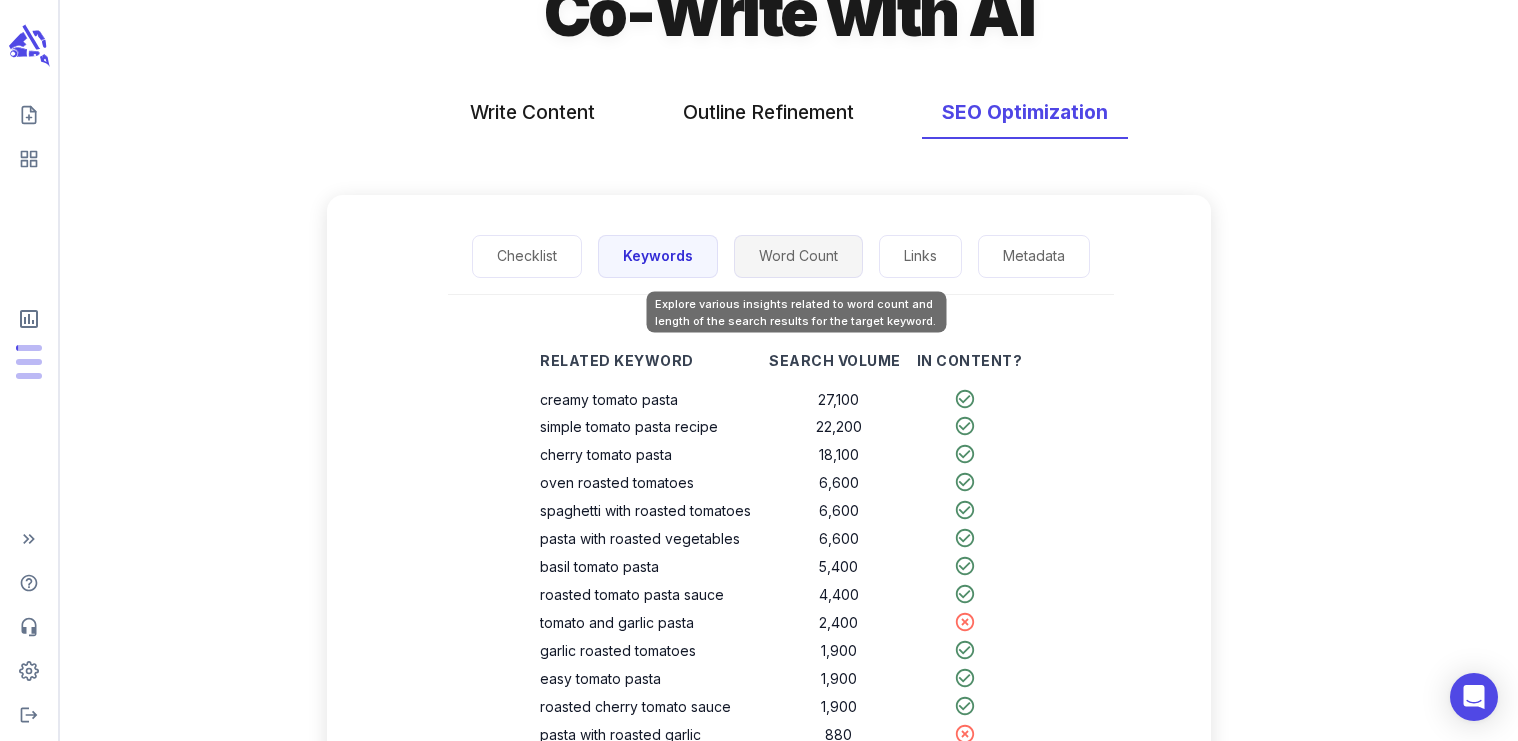 click on "Word Count" at bounding box center [798, 256] 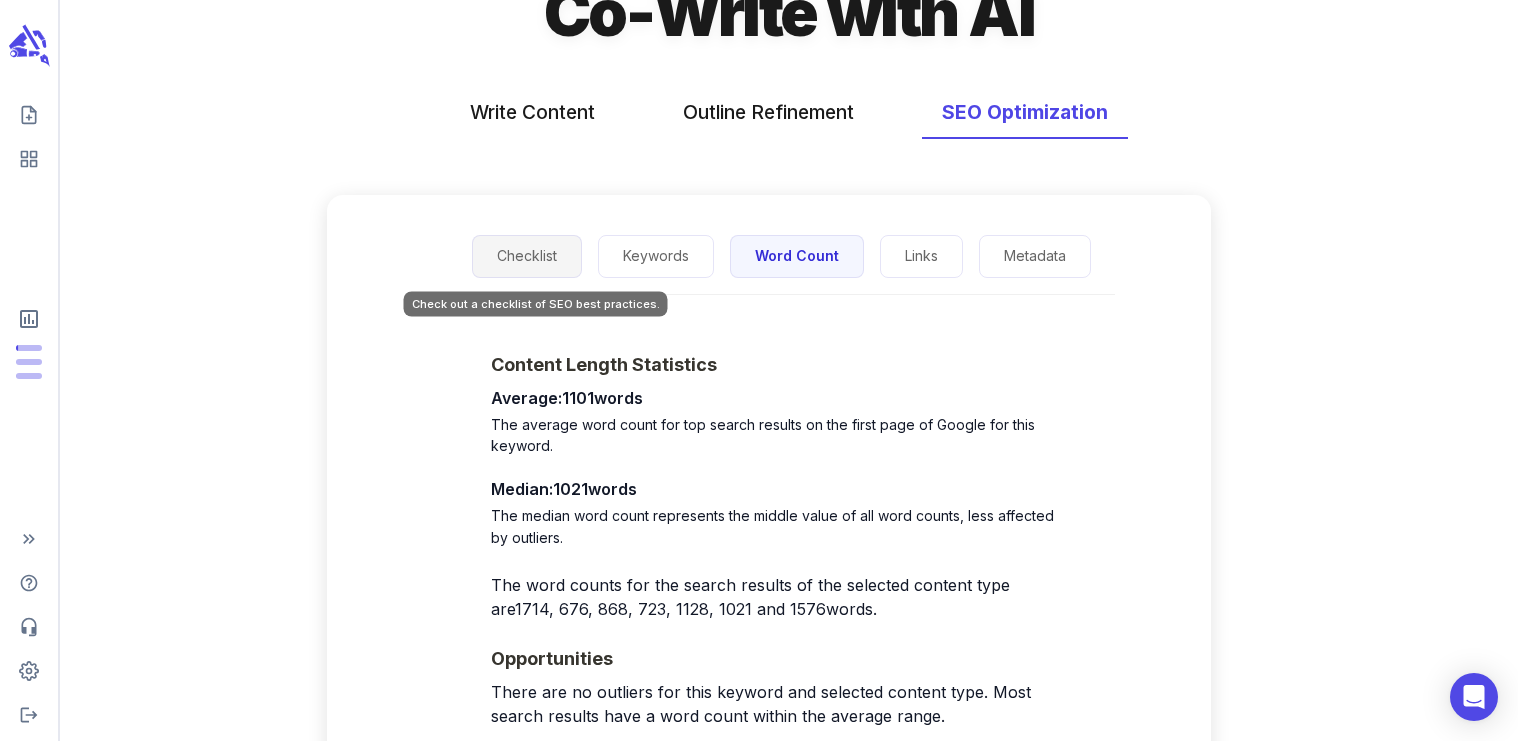click on "Checklist" at bounding box center [527, 256] 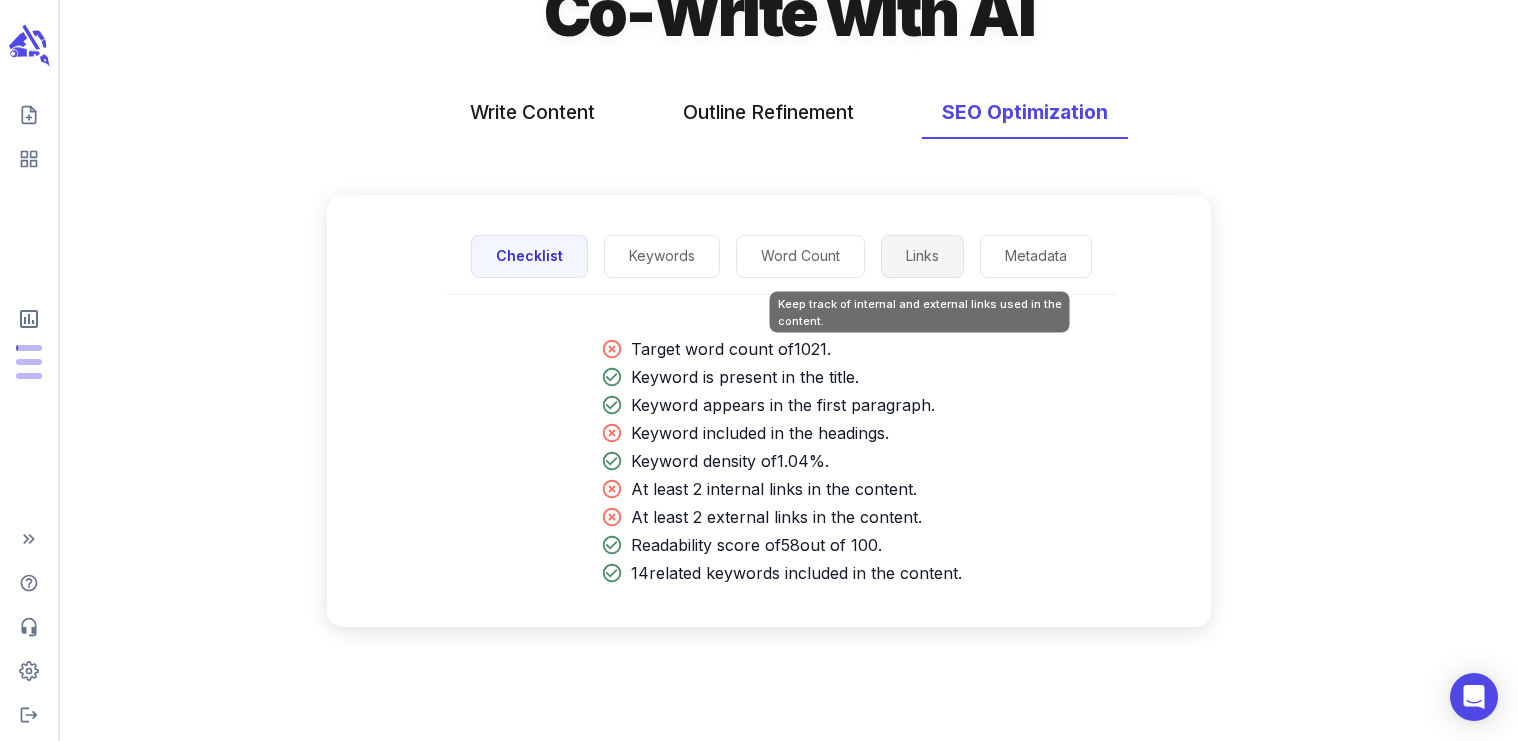 click on "Links" at bounding box center (922, 256) 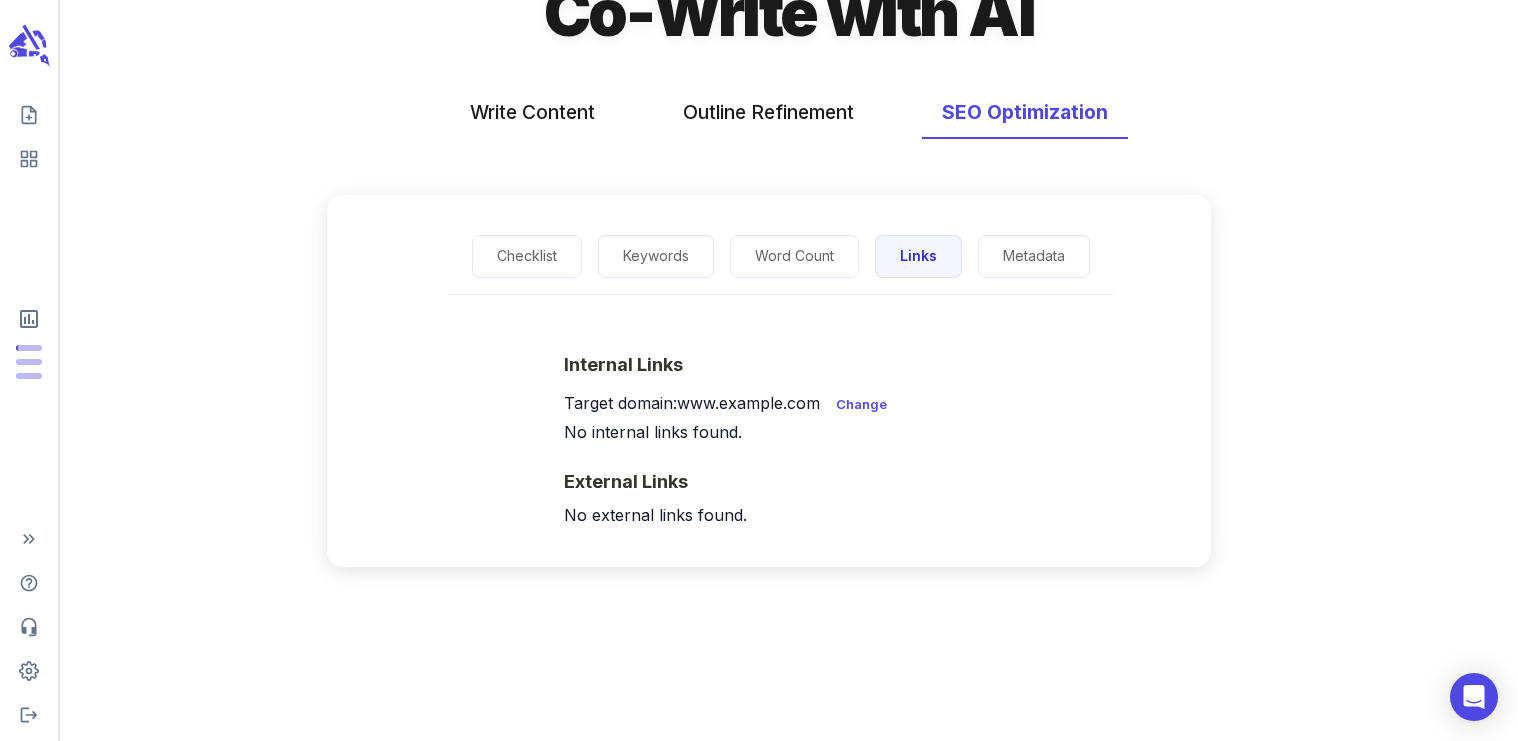 click on "Checklist Keywords Word Count Links Metadata" at bounding box center [781, 257] 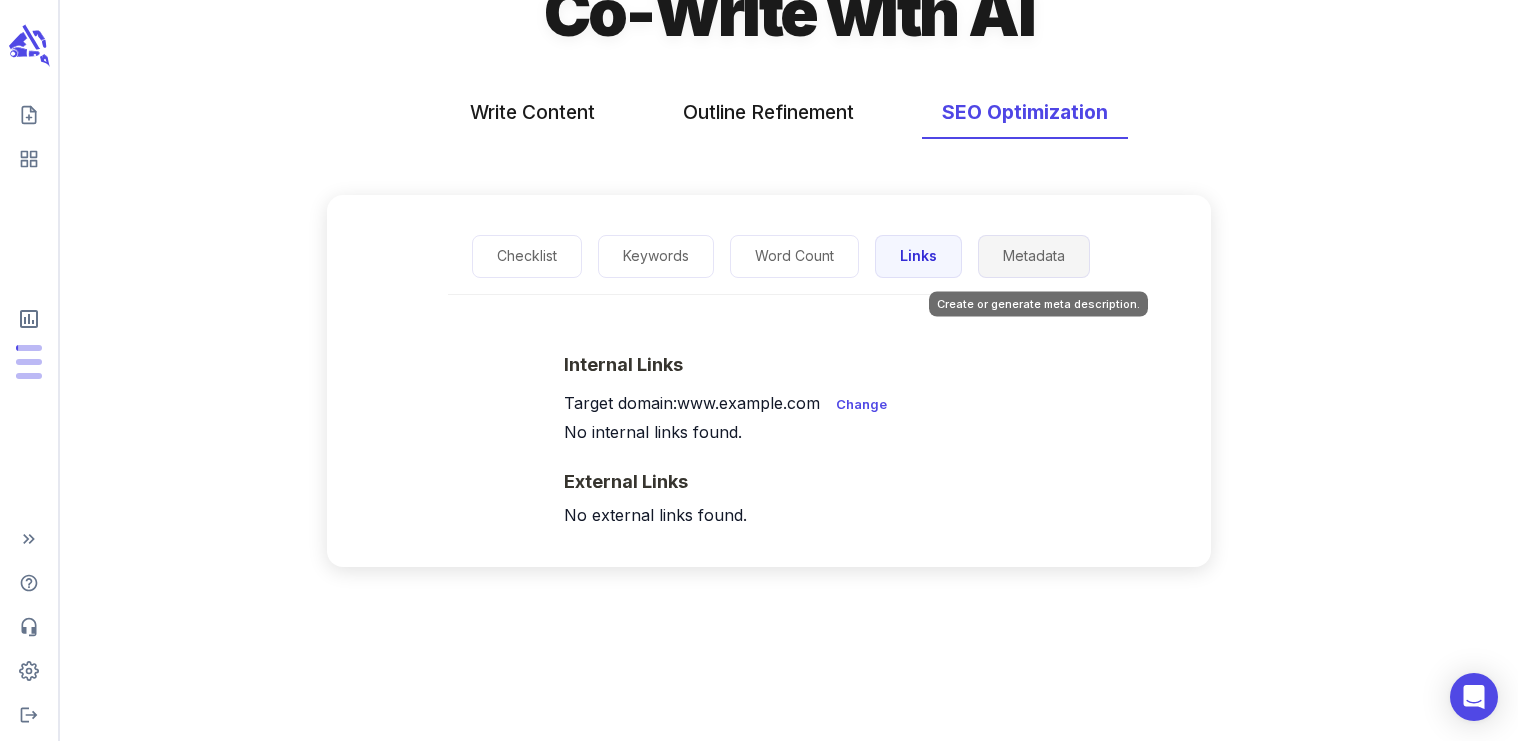 click on "Metadata" at bounding box center [1034, 256] 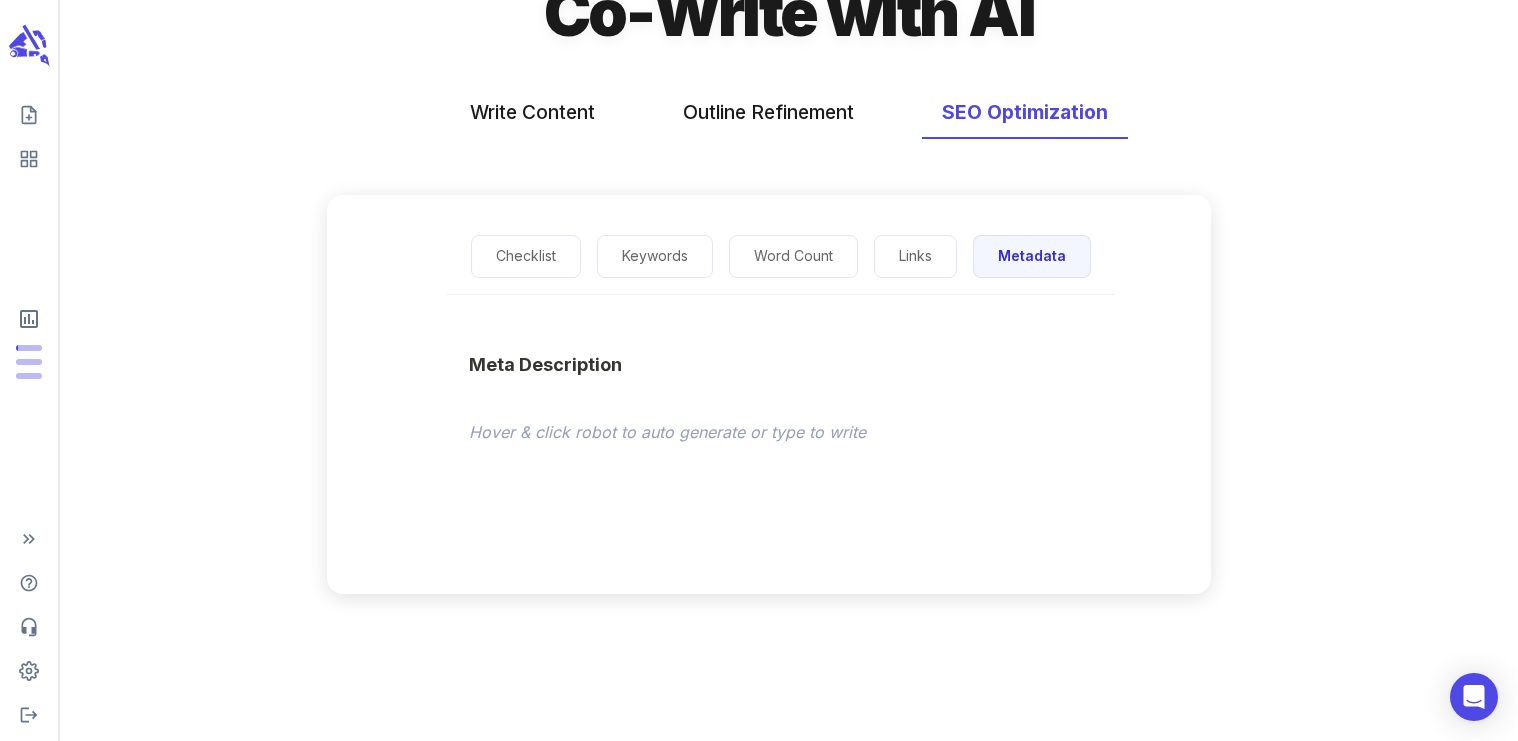 click on "Checklist Keywords Word Count Links Metadata" at bounding box center (781, 273) 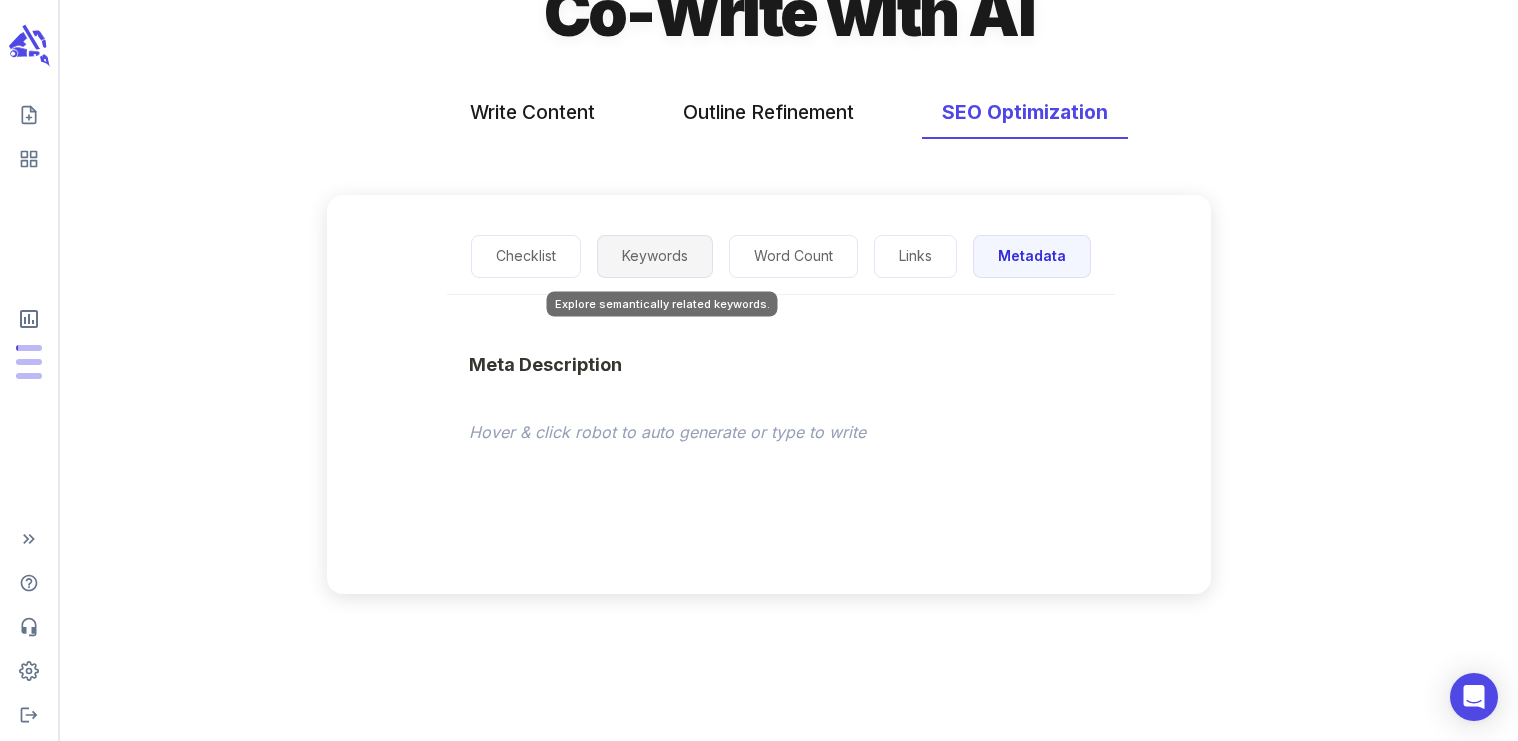 click on "Keywords" at bounding box center (655, 256) 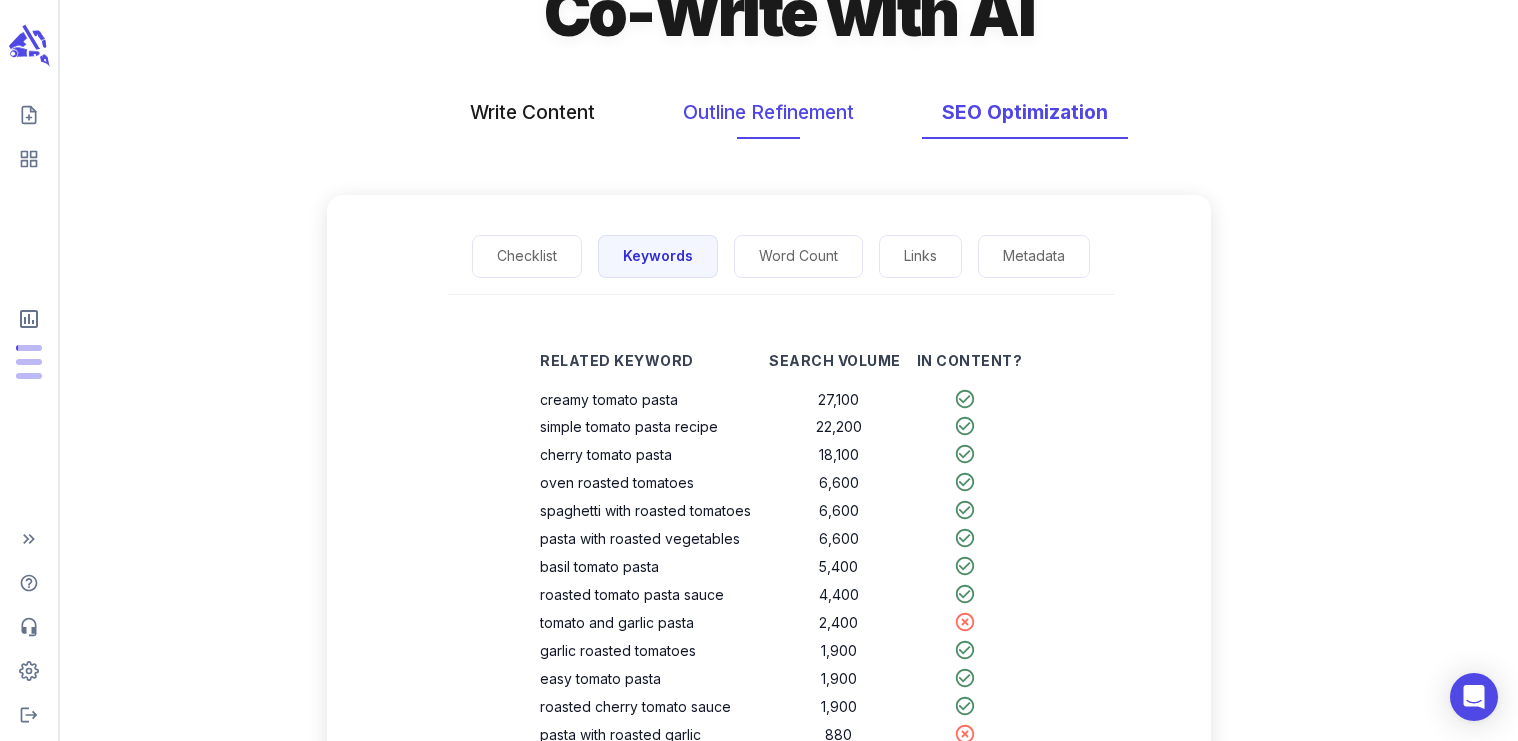 click on "Outline Refinement" at bounding box center (768, 112) 